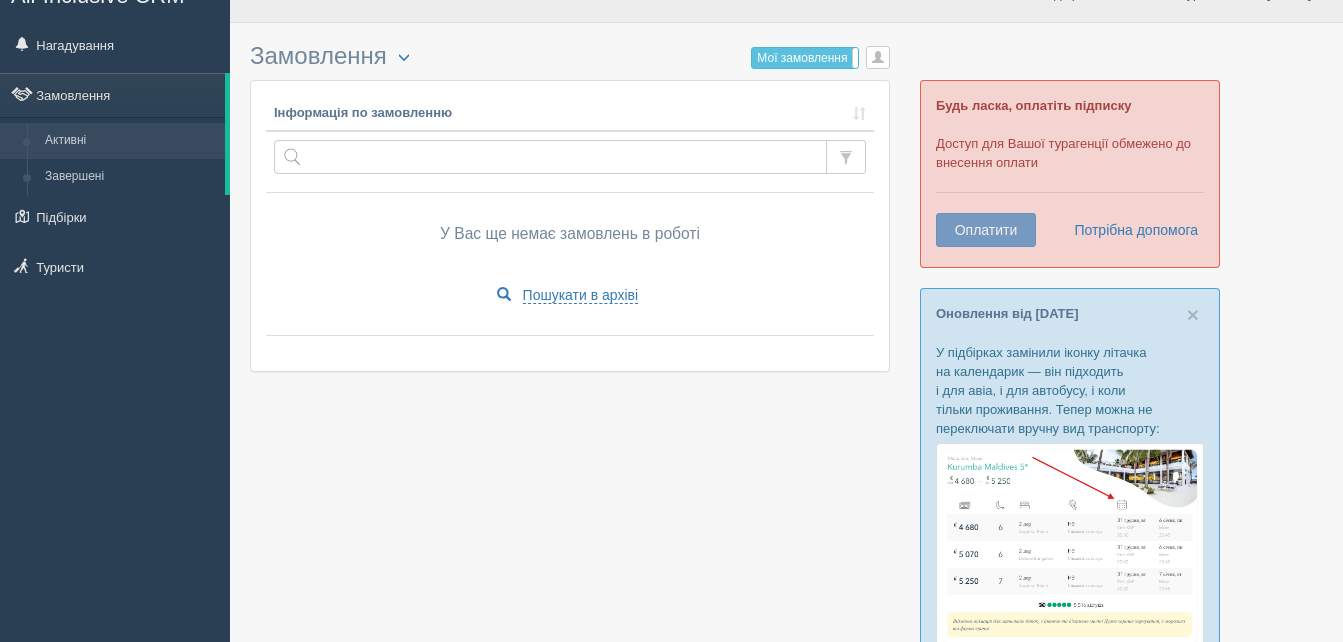 scroll, scrollTop: 0, scrollLeft: 0, axis: both 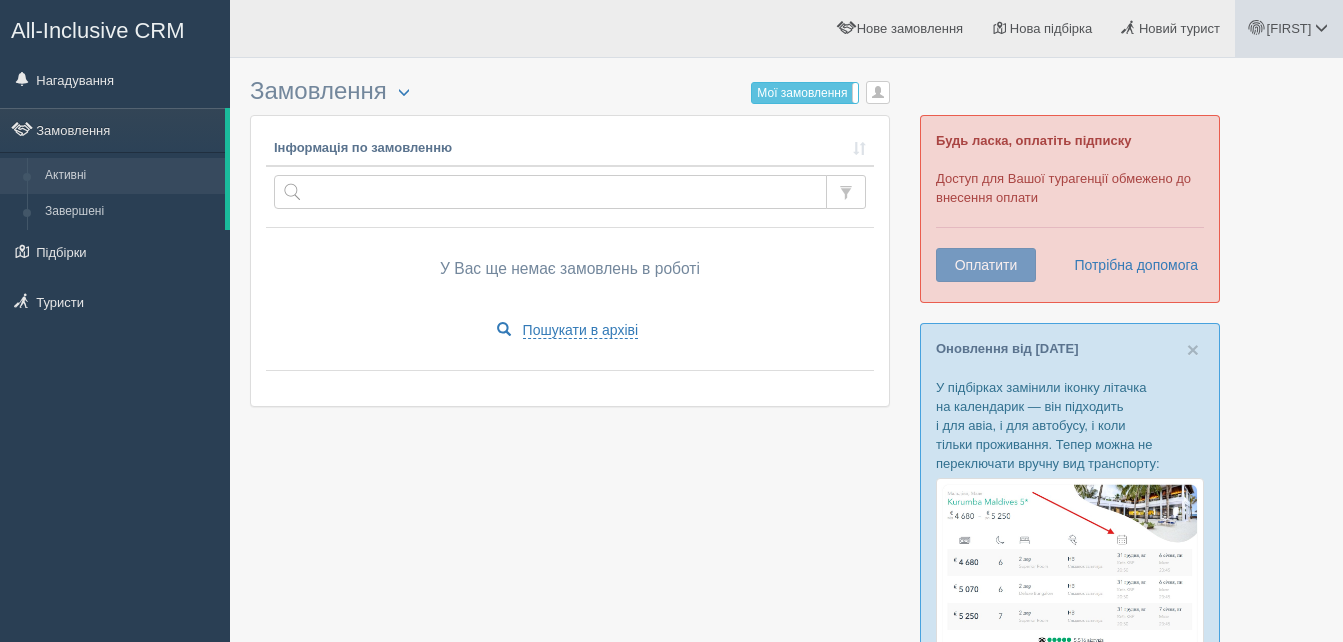 click on "[FIRST]" at bounding box center [1289, 28] 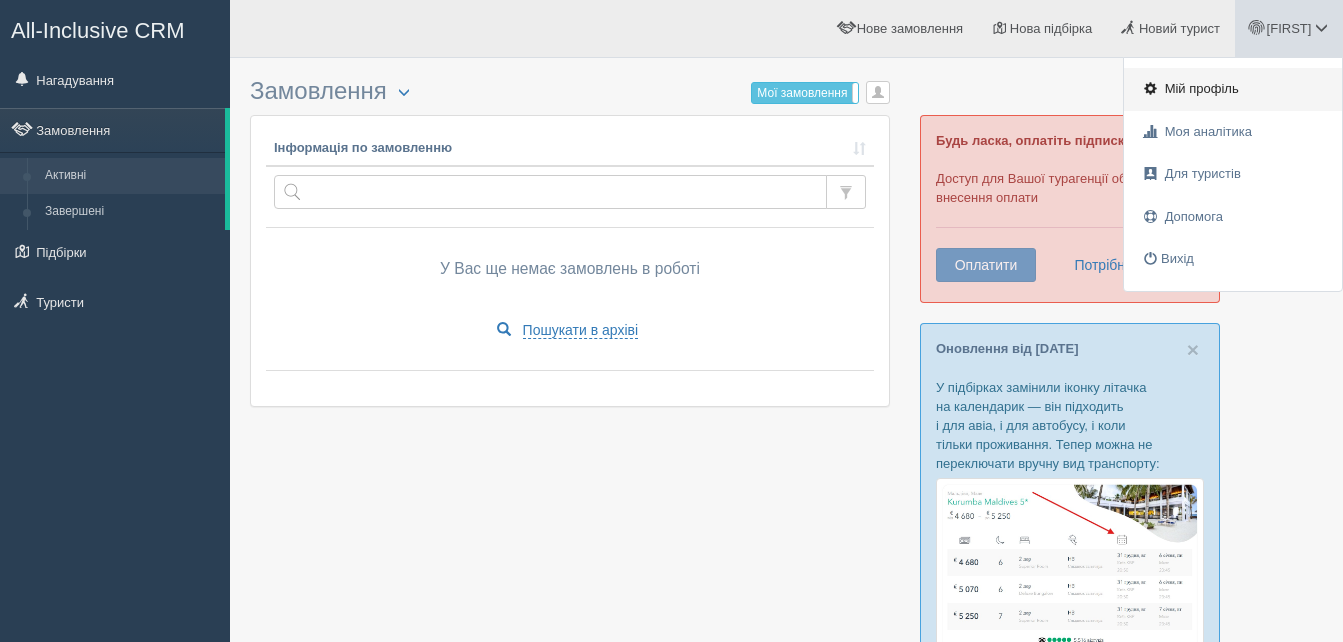 click on "Мій профіль" at bounding box center [1233, 89] 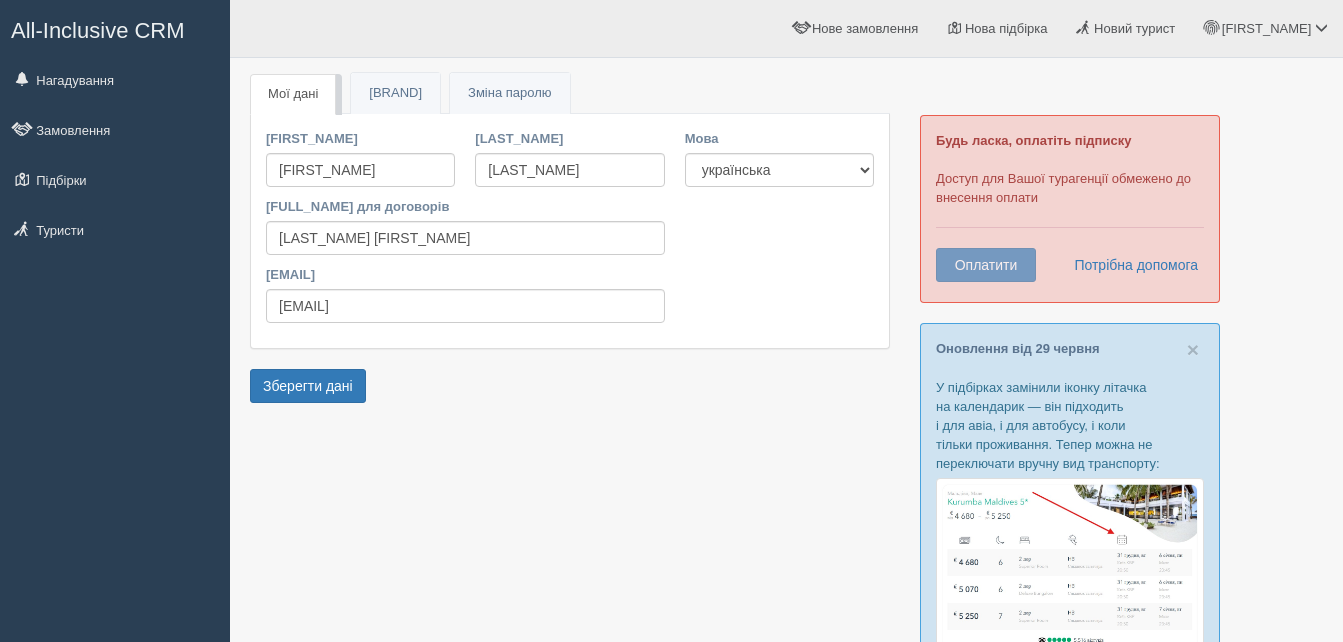 scroll, scrollTop: 0, scrollLeft: 0, axis: both 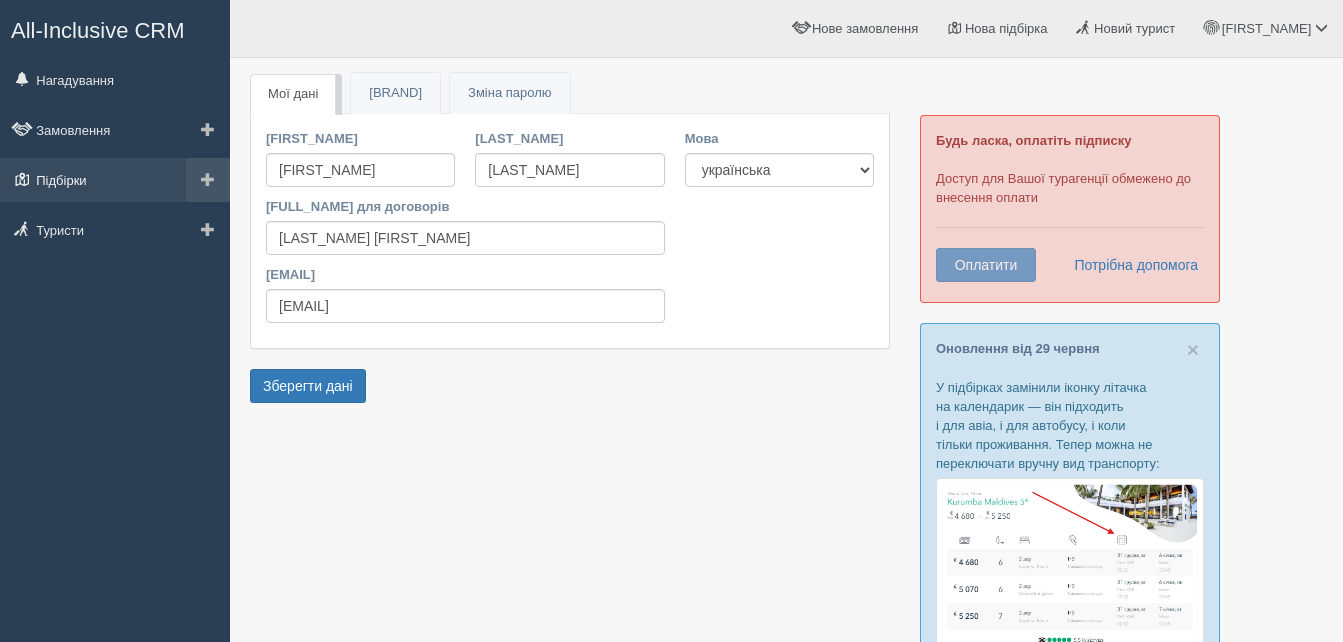 click on "Підбірки" at bounding box center [115, 180] 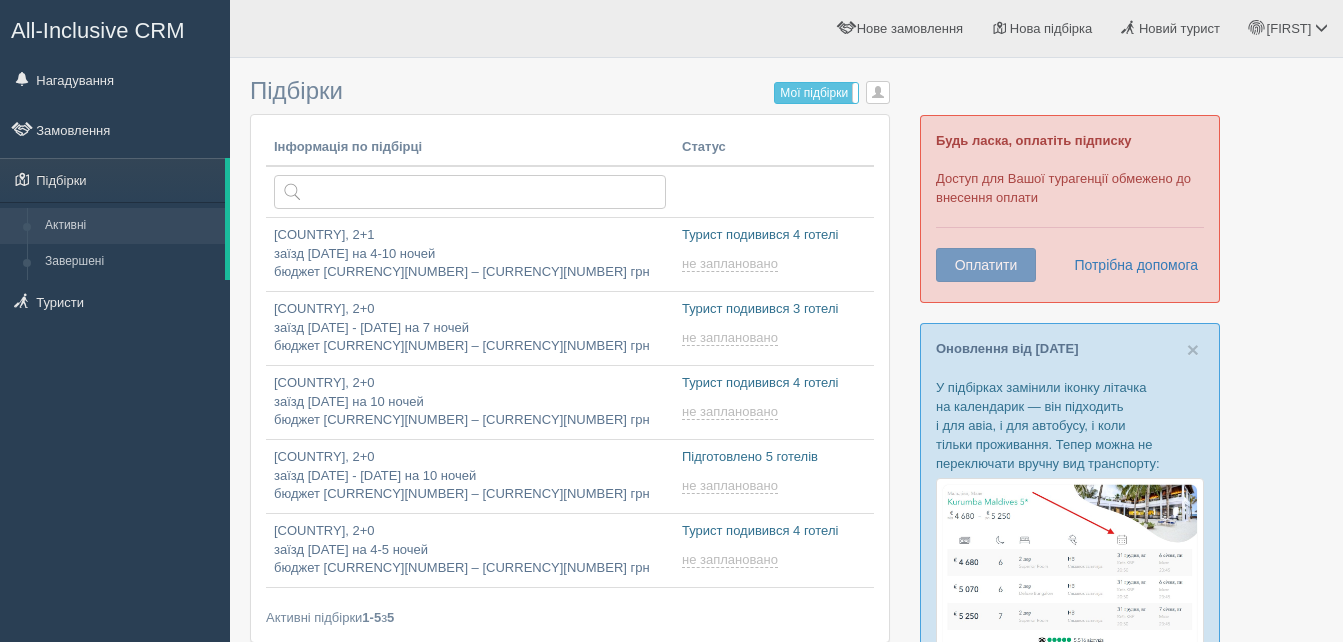 scroll, scrollTop: 0, scrollLeft: 0, axis: both 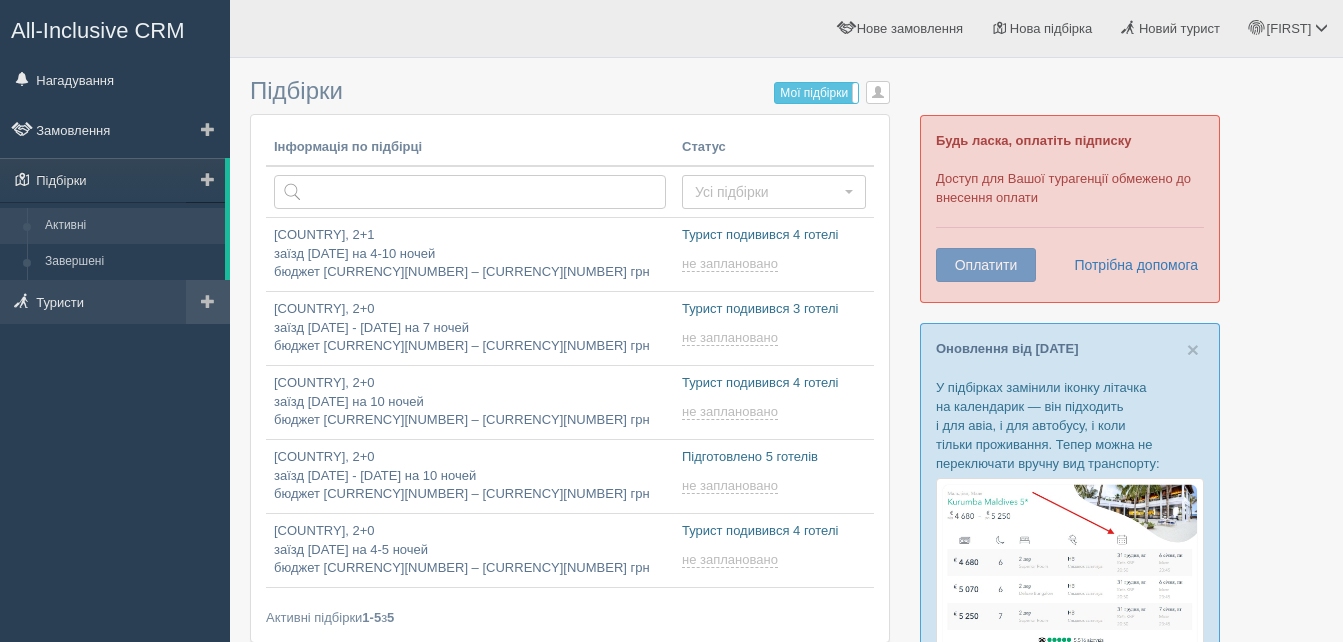 click at bounding box center (208, 129) 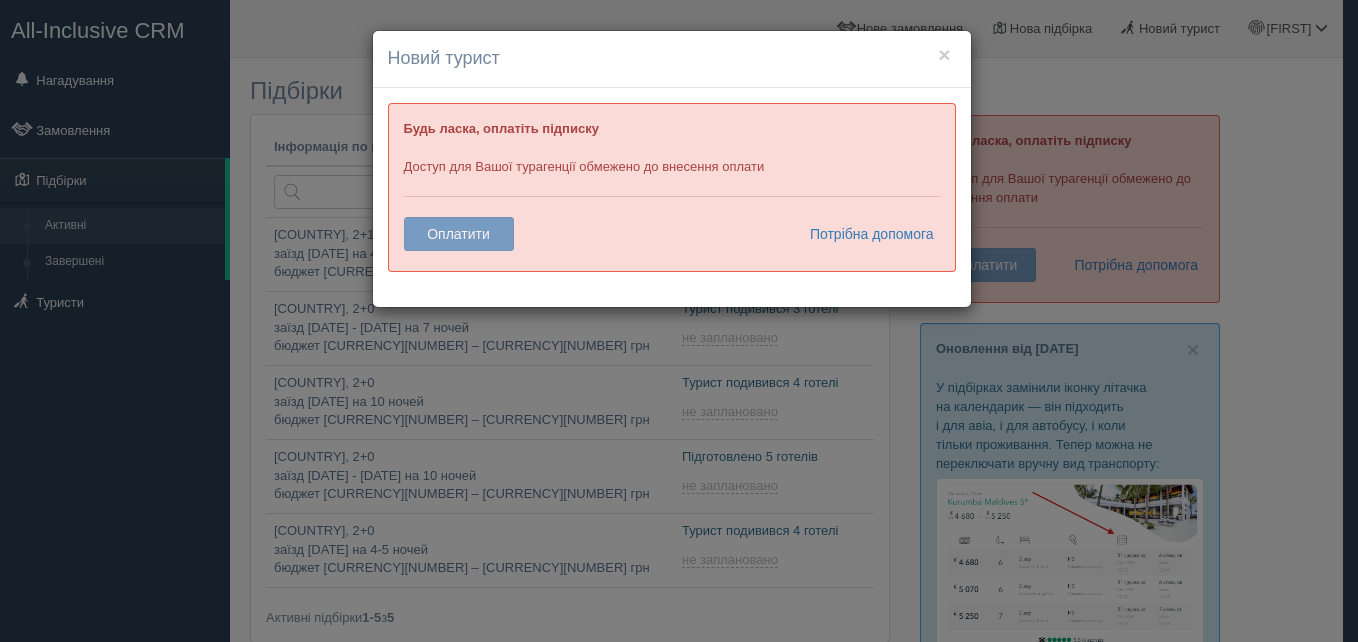 click on "Новий турист" at bounding box center (672, 59) 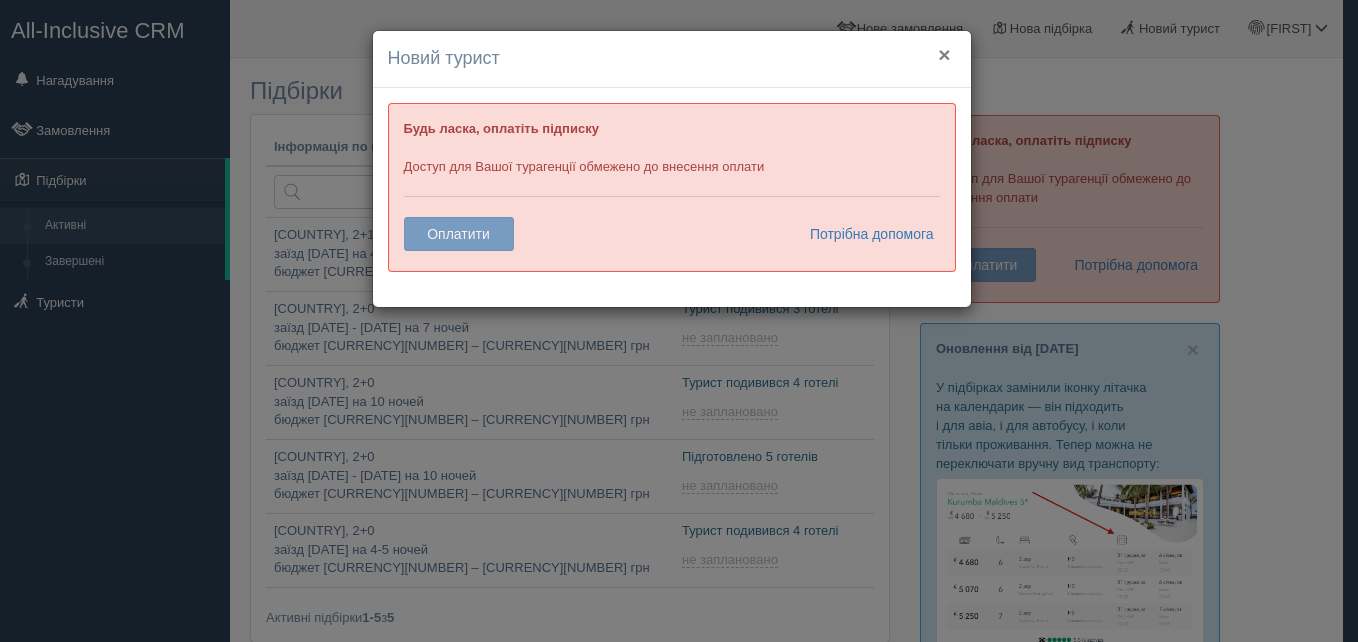 click on "×" at bounding box center (944, 54) 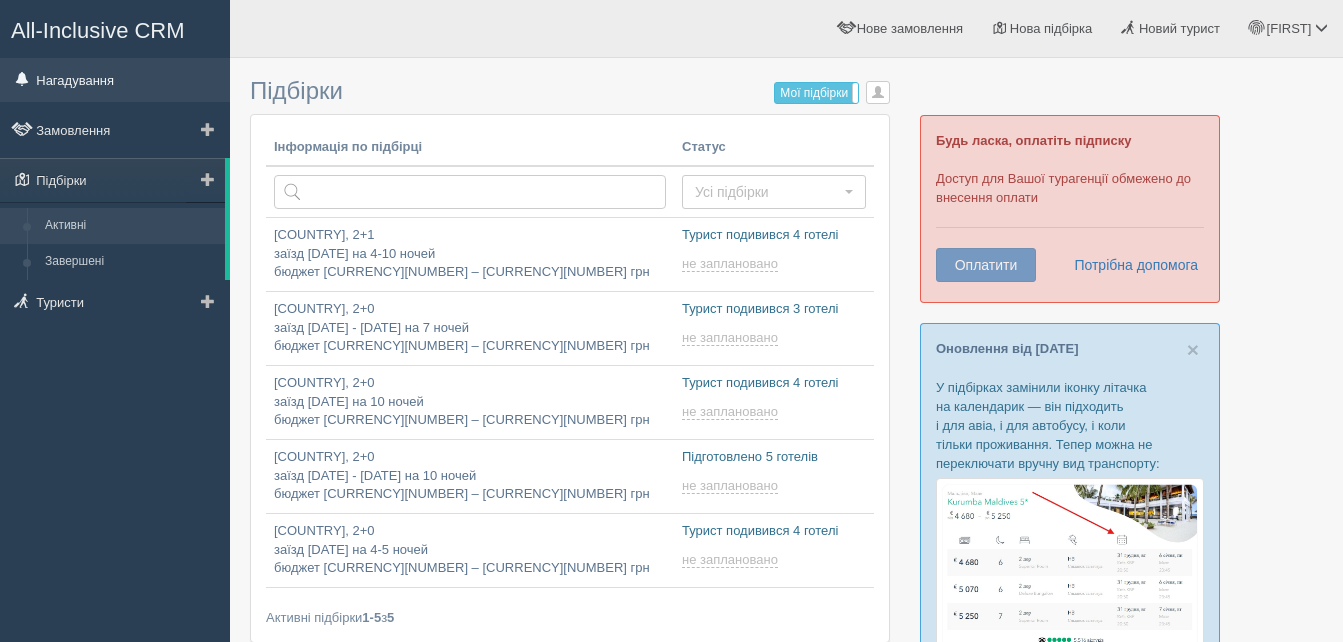 click on "Нагадування" at bounding box center (115, 80) 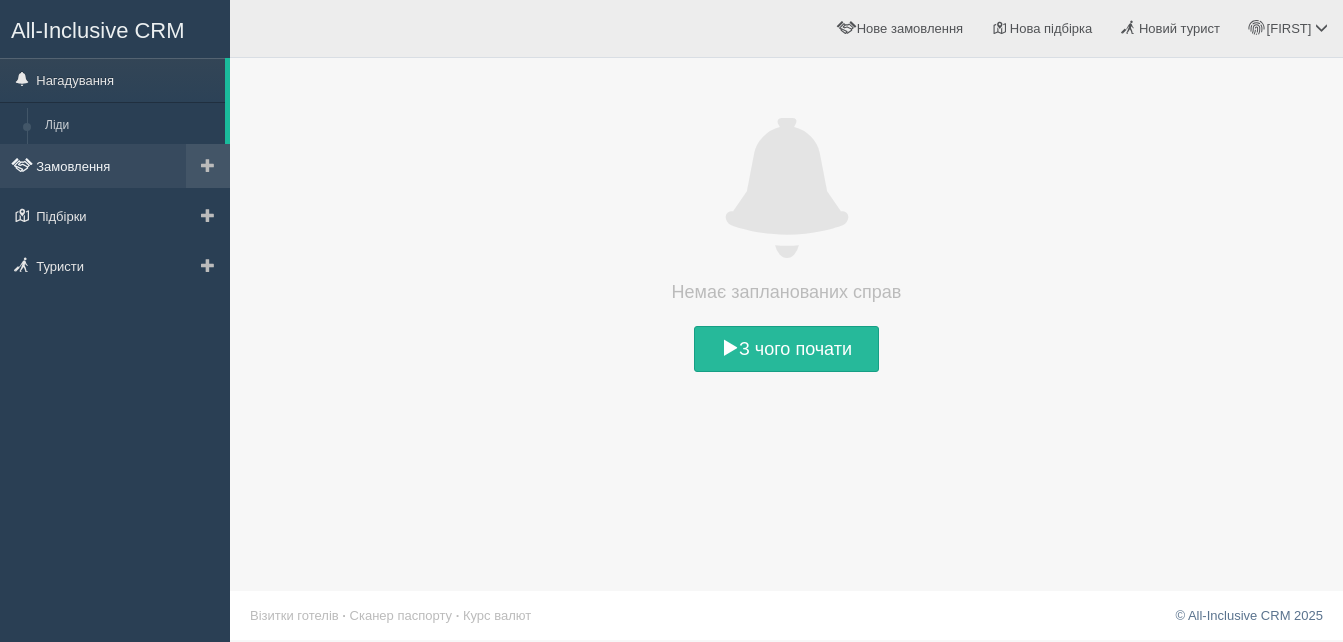 scroll, scrollTop: 0, scrollLeft: 0, axis: both 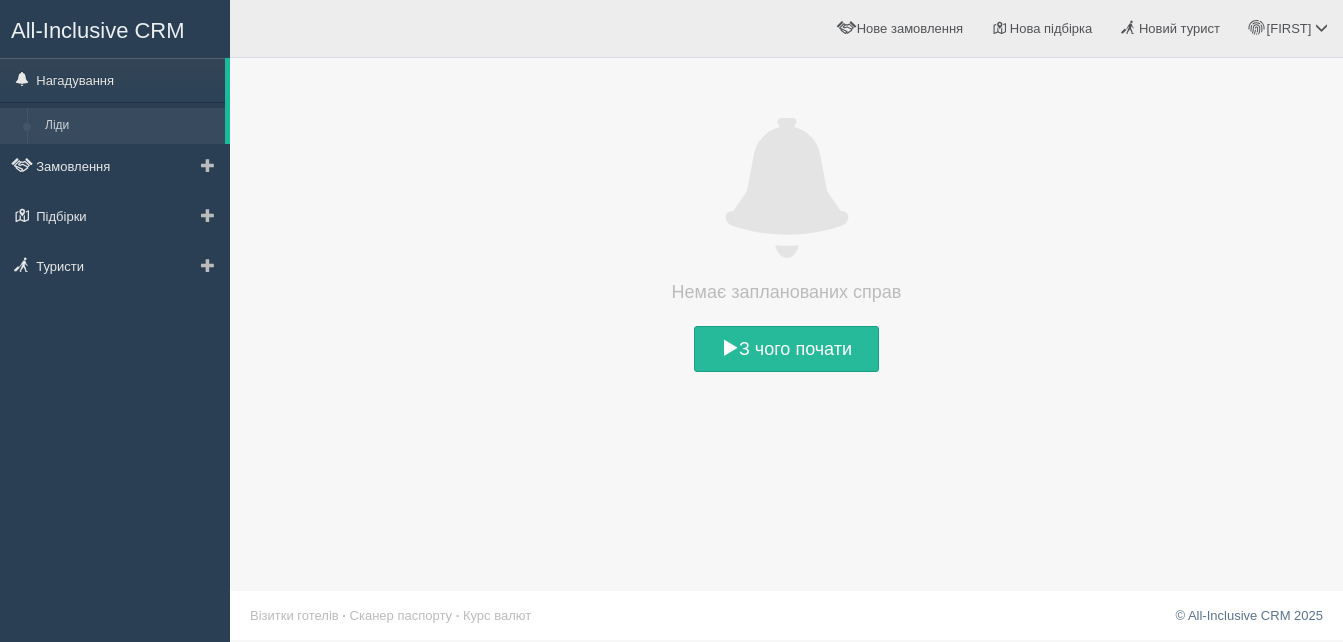 click on "Ліди" at bounding box center (130, 126) 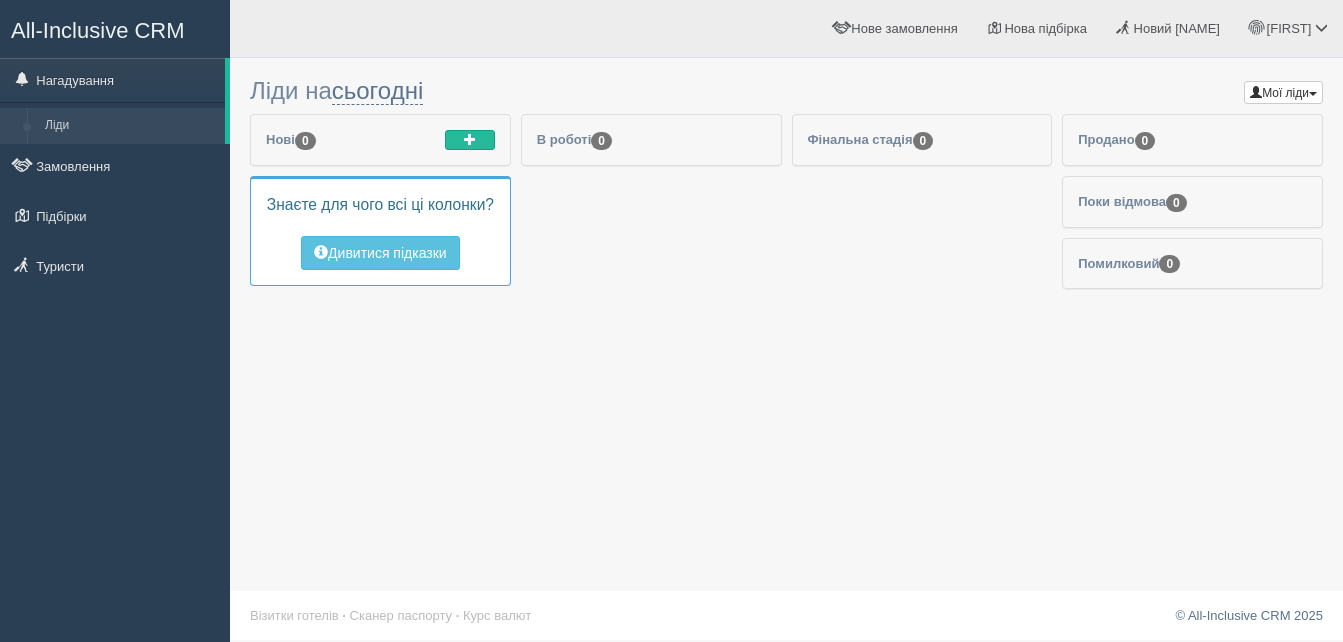 scroll, scrollTop: 0, scrollLeft: 0, axis: both 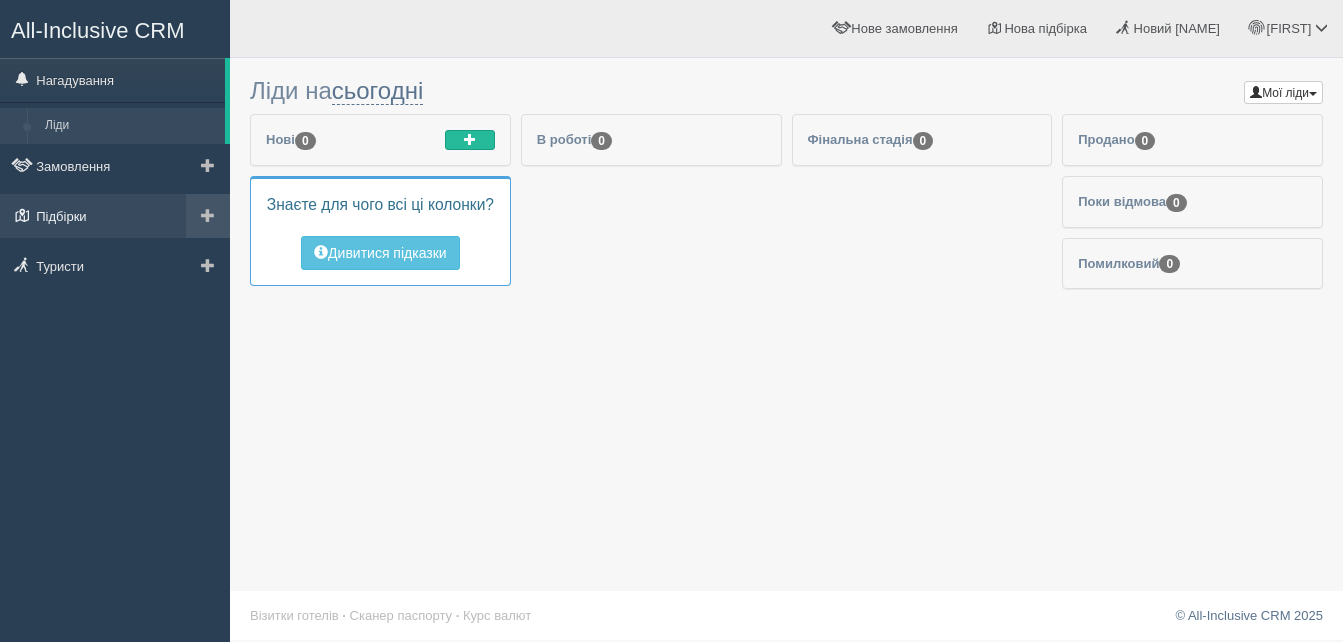 click on "Підбірки" at bounding box center [115, 216] 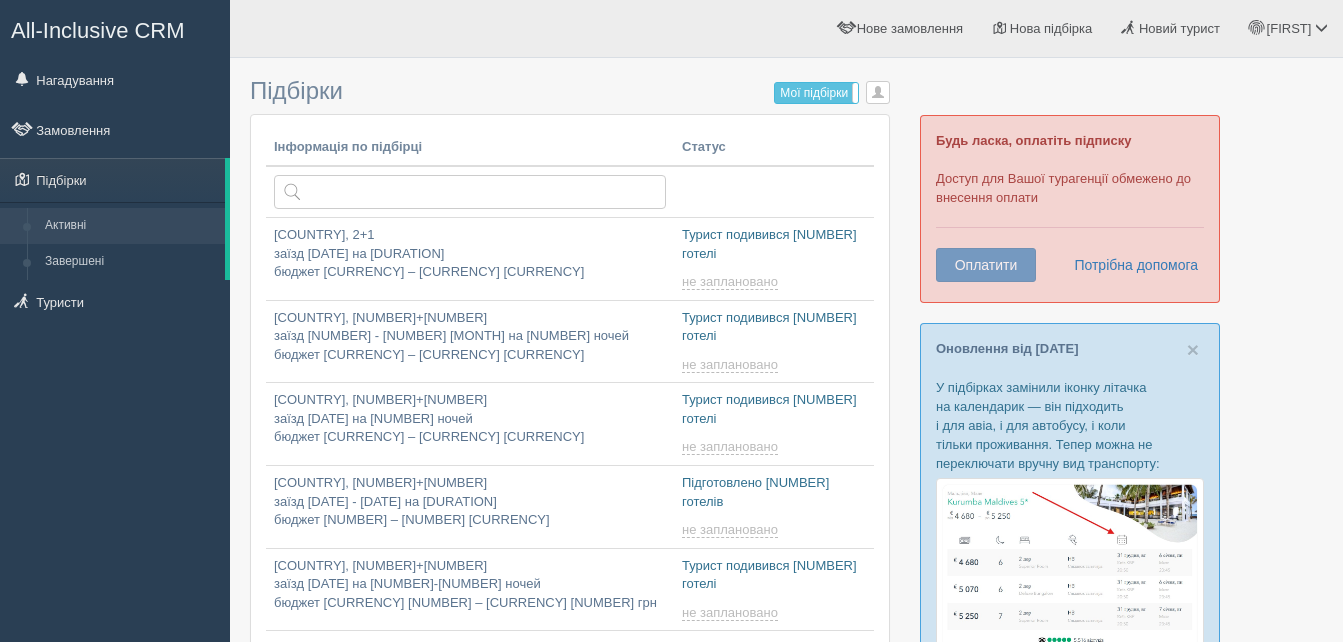 scroll, scrollTop: 0, scrollLeft: 0, axis: both 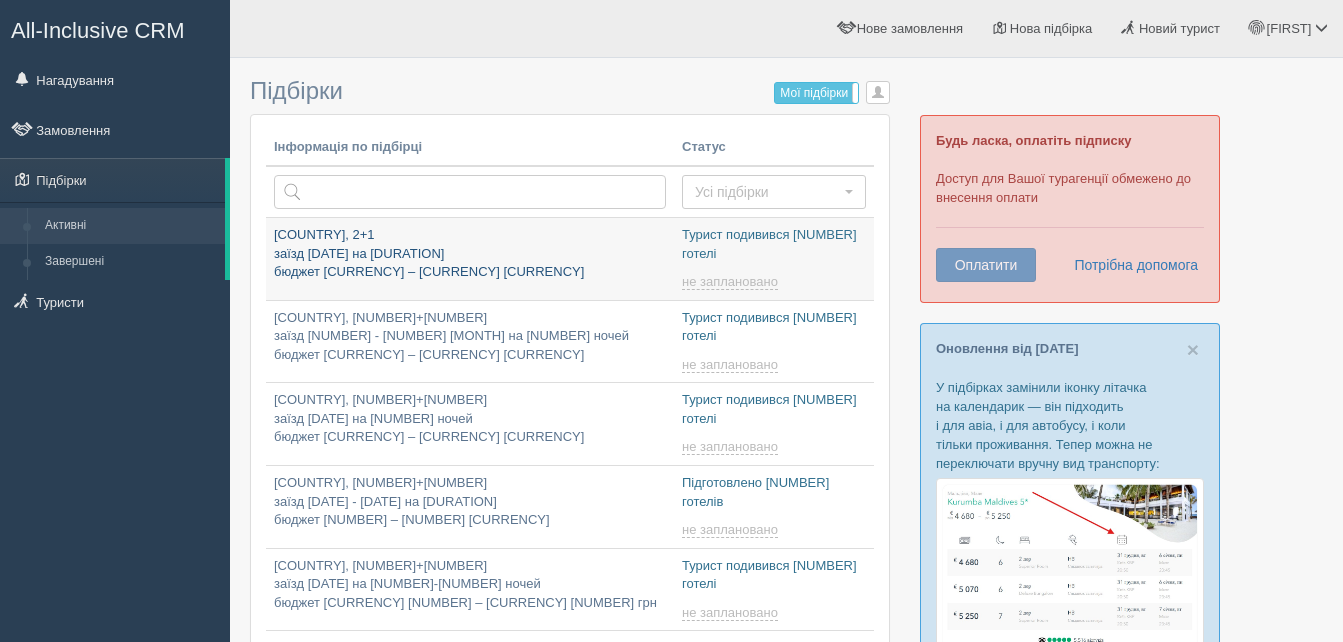 click on "Болгарія, 2+1 заїзд 5 липня на 4-10 ночей бюджет 21900 – 62100 грн" at bounding box center (470, 254) 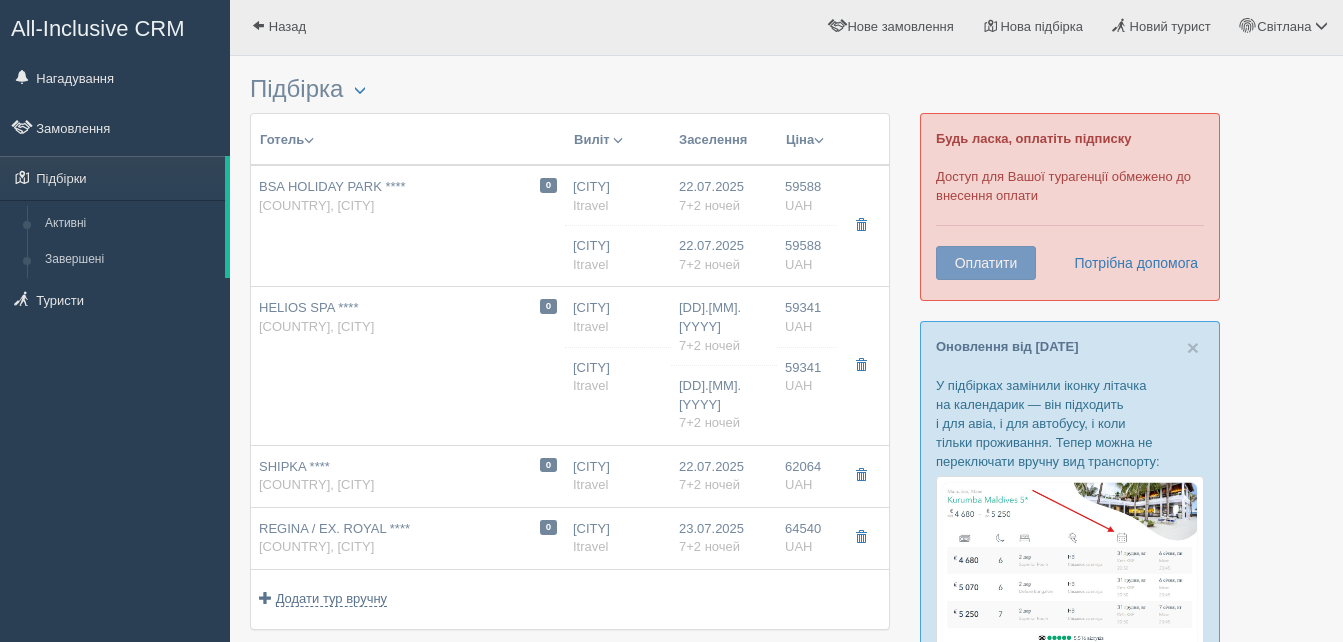 scroll, scrollTop: 0, scrollLeft: 0, axis: both 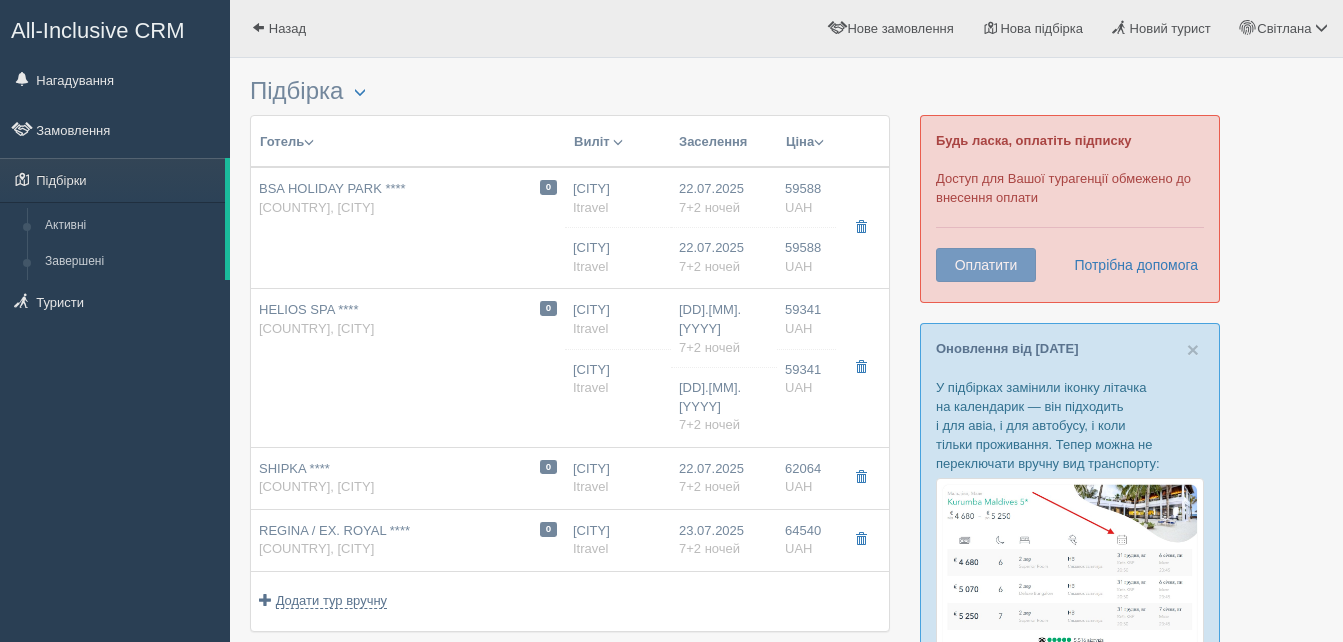 click on "SHIPKA ****
Болгарія, GOLDEN SANDS" at bounding box center (332, 198) 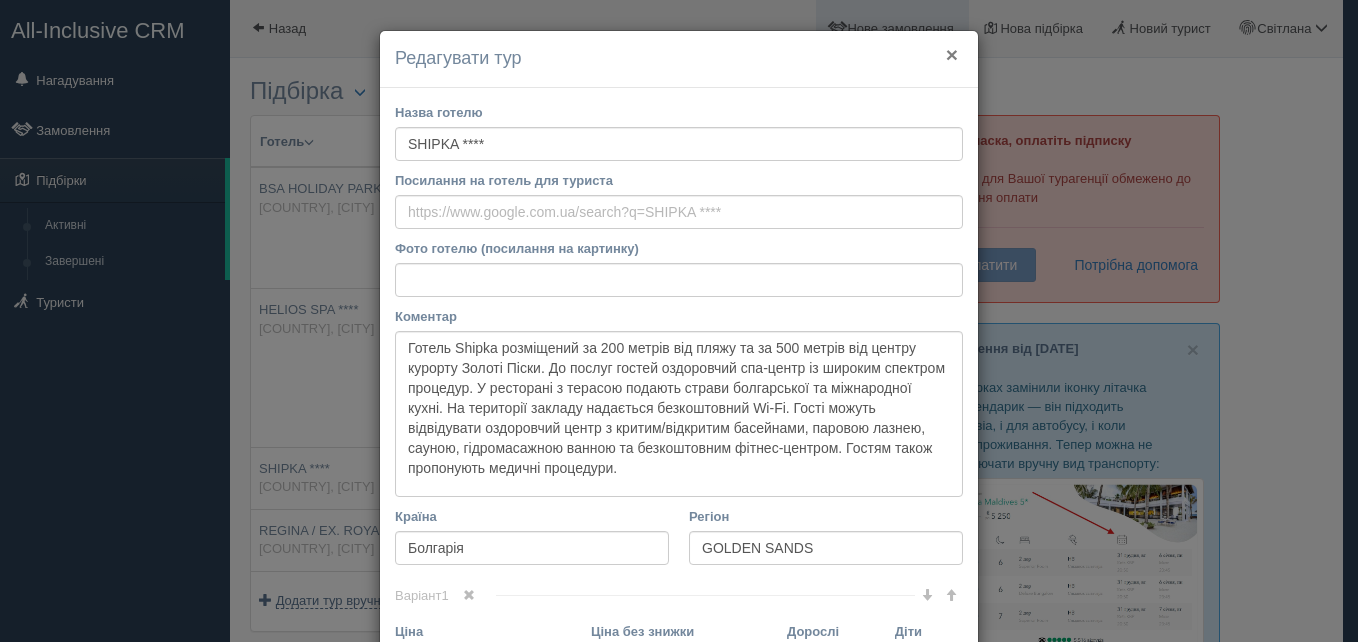 click on "×" at bounding box center (952, 54) 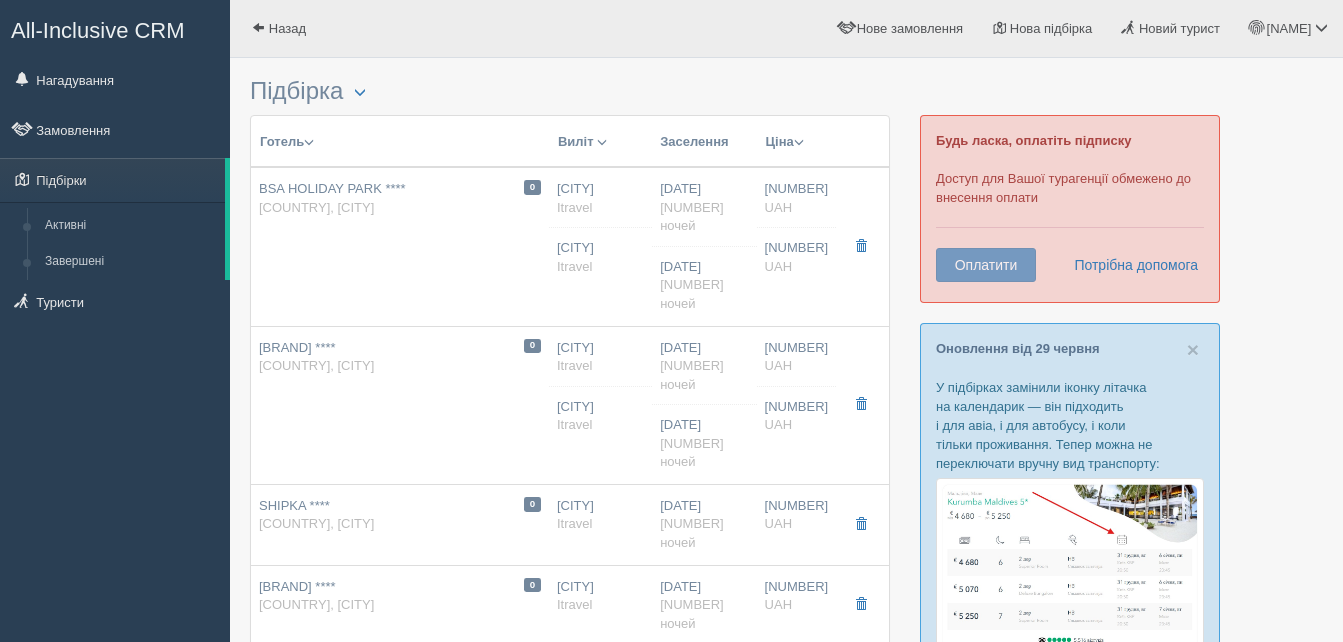 click on "Болгарія, [CITY]" at bounding box center [316, 207] 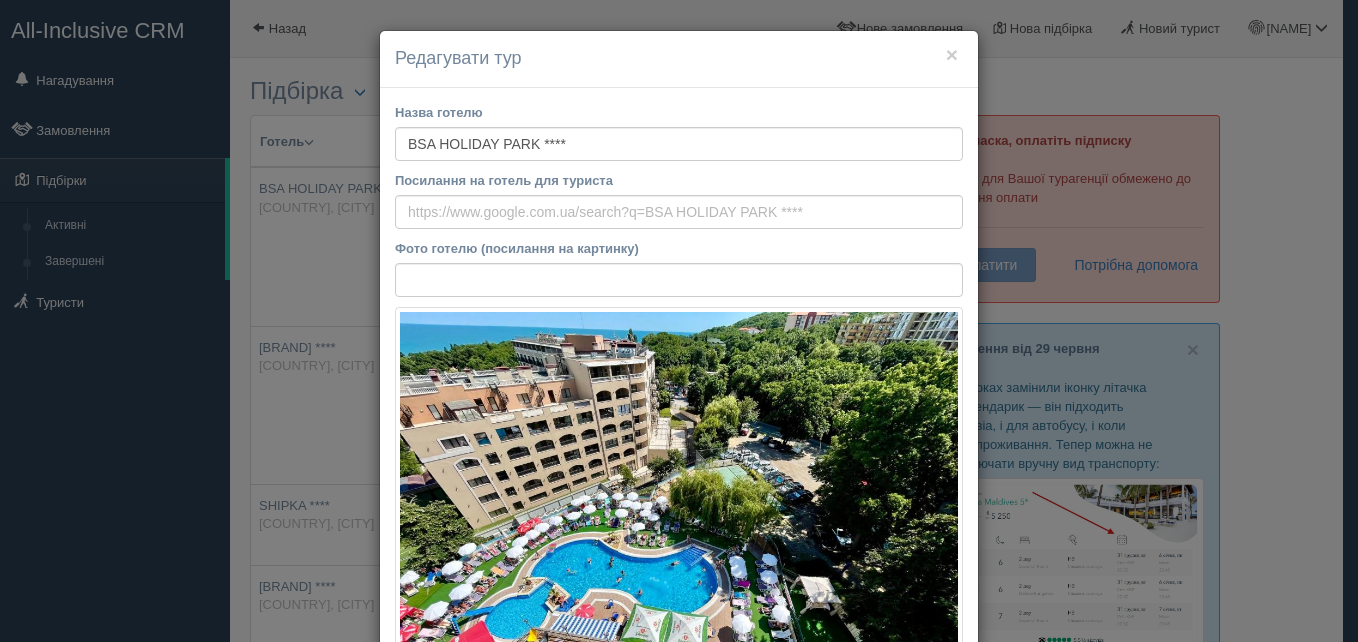 click on "Назва готелю
BSA HOLIDAY PARK ****
Посилання на готель для туриста
Фото готелю (посилання на картинку)
Не вдалось завантажити фото. Можливо, Ви скопіювали посилання на сторінку, а не на картинку
Коментар
Основний опис
Додатковий опис
Закріпити
Збережено
Необхідно вказати назву готелю і країну
Країна
Болгарія" at bounding box center (679, 945) 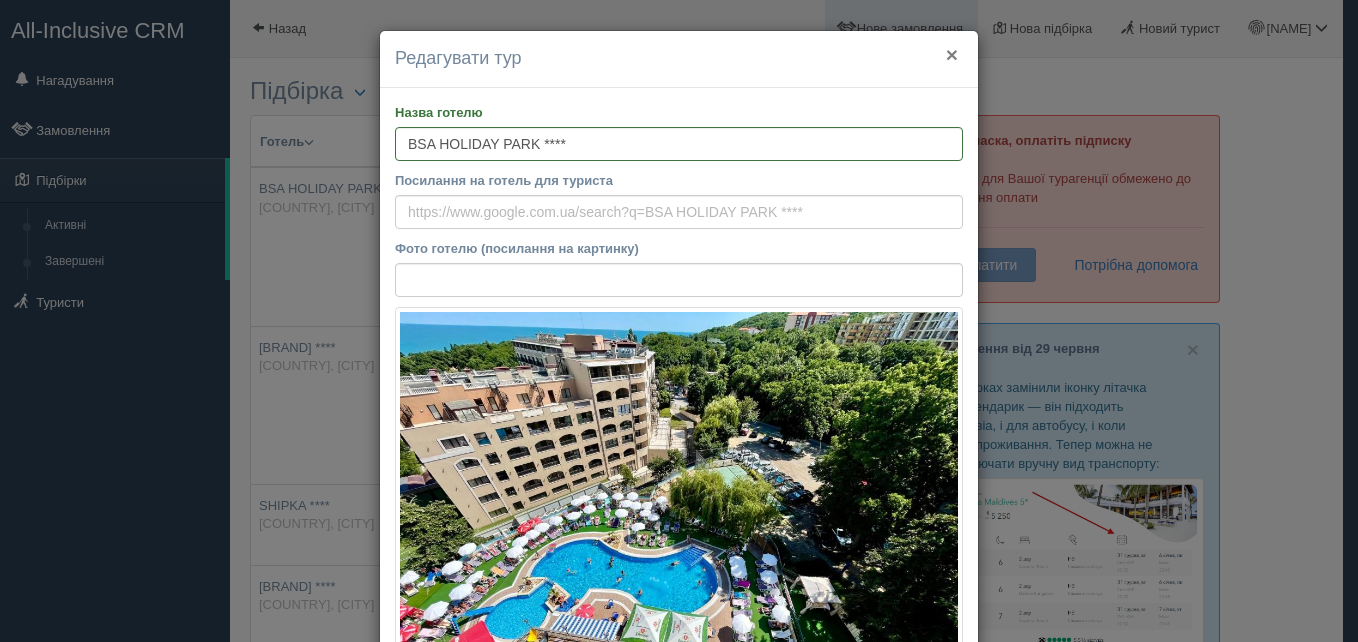 click on "×" at bounding box center [952, 54] 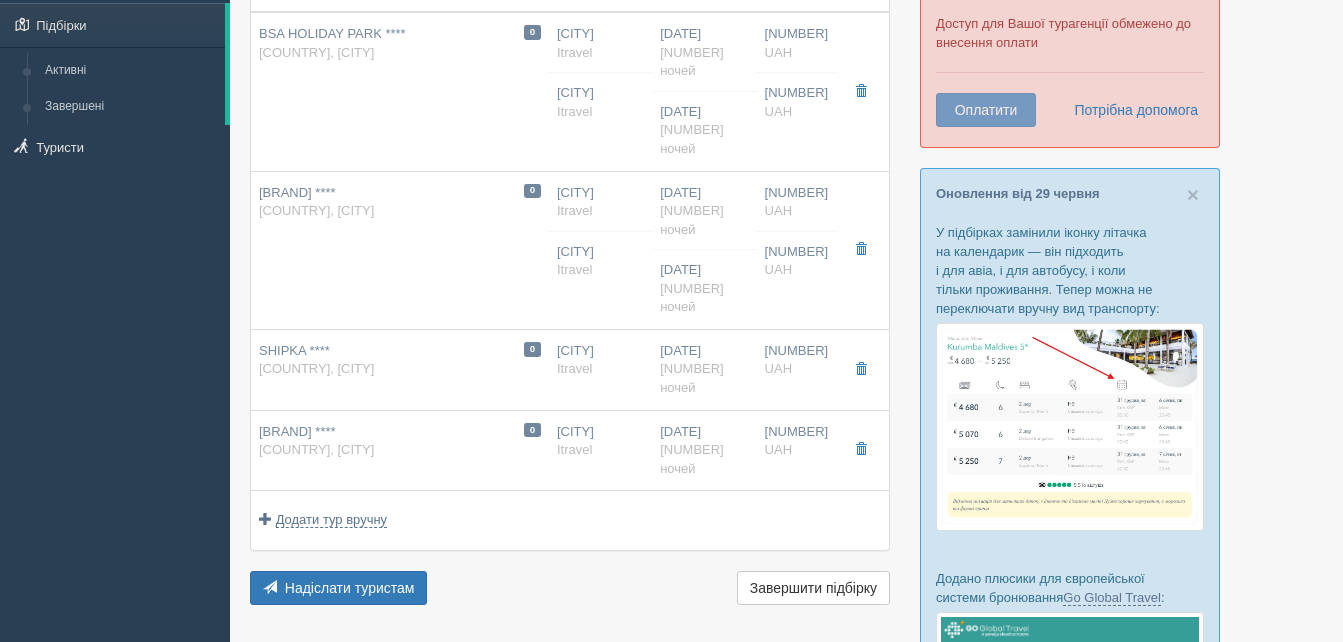 scroll, scrollTop: 200, scrollLeft: 0, axis: vertical 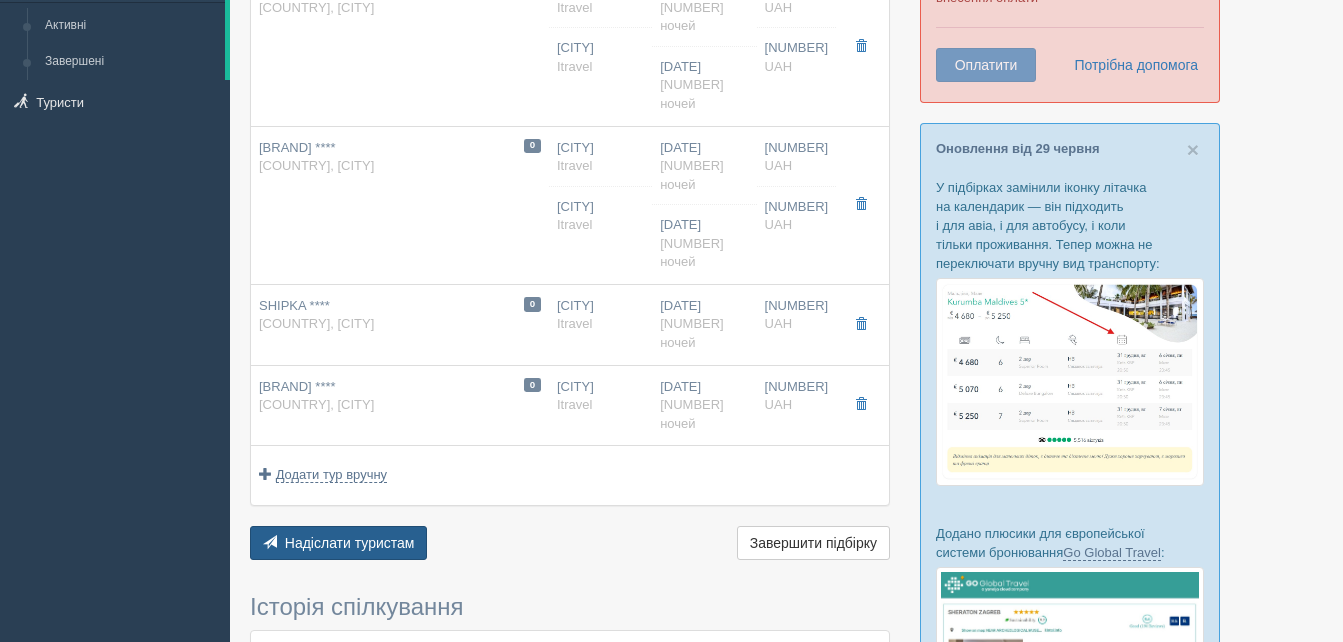 click on "Надіслати туристам" at bounding box center (350, 543) 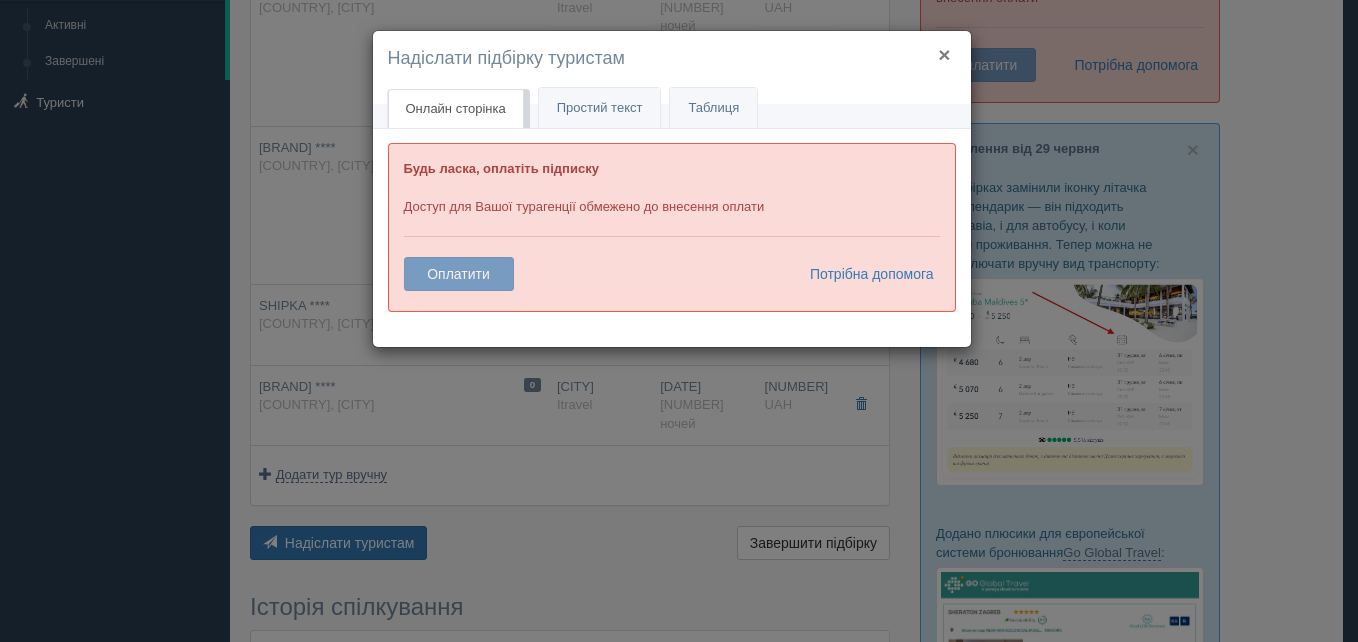 click on "×" at bounding box center [944, 54] 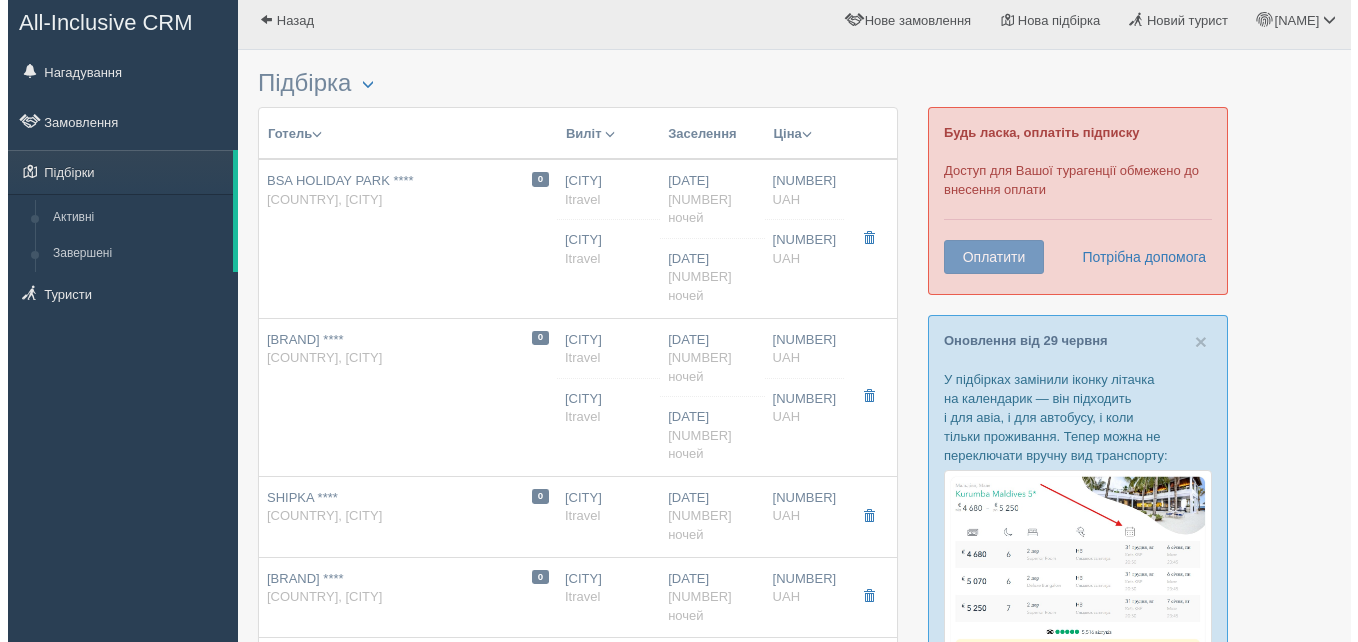 scroll, scrollTop: 0, scrollLeft: 0, axis: both 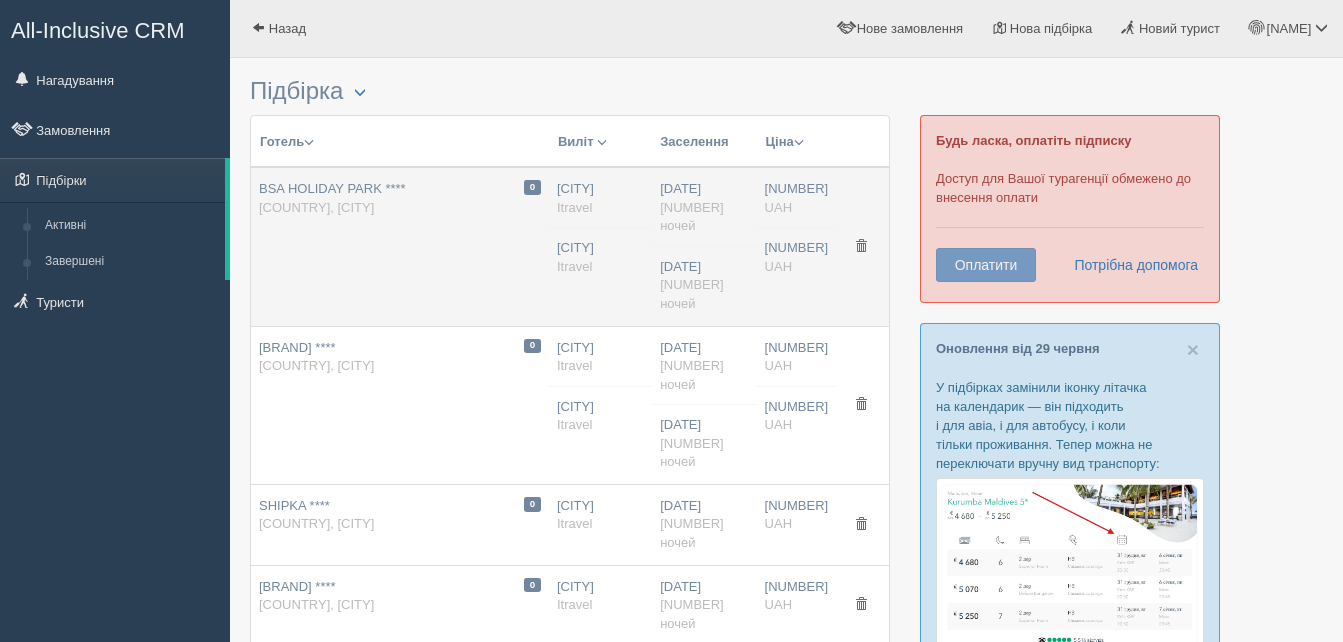 click on "0
BSA HOLIDAY PARK ****
Болгарія, GOLDEN SANDS" at bounding box center [400, 246] 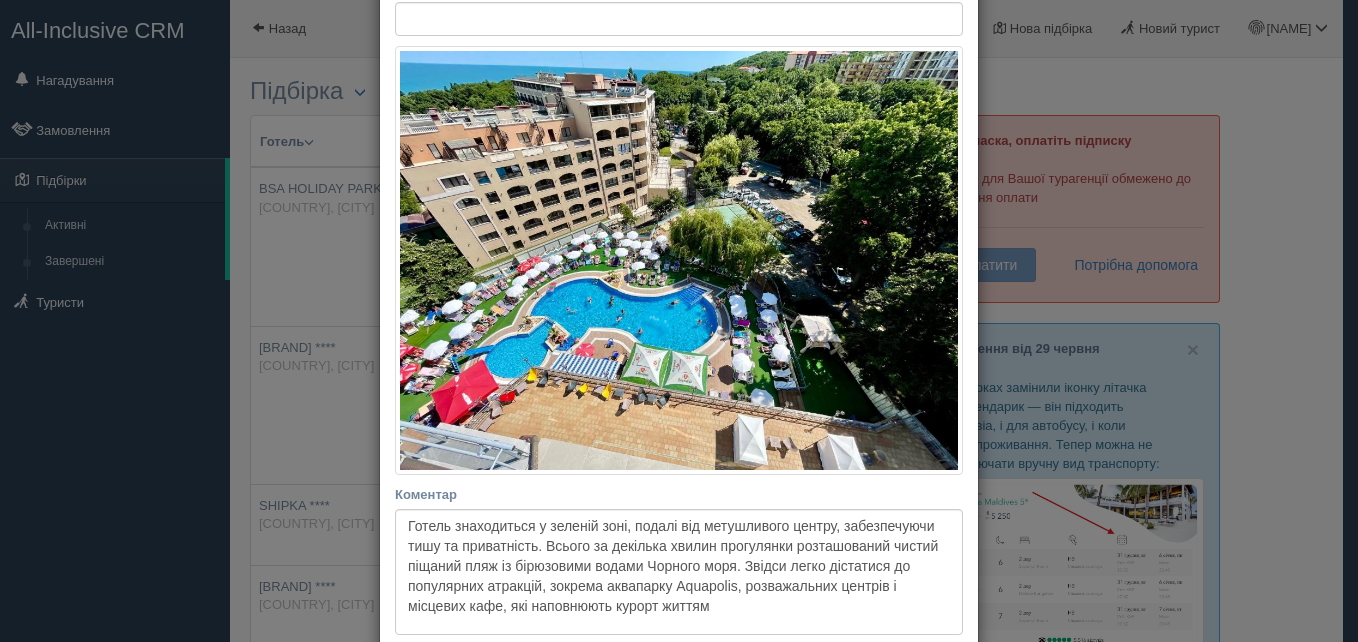 scroll, scrollTop: 300, scrollLeft: 0, axis: vertical 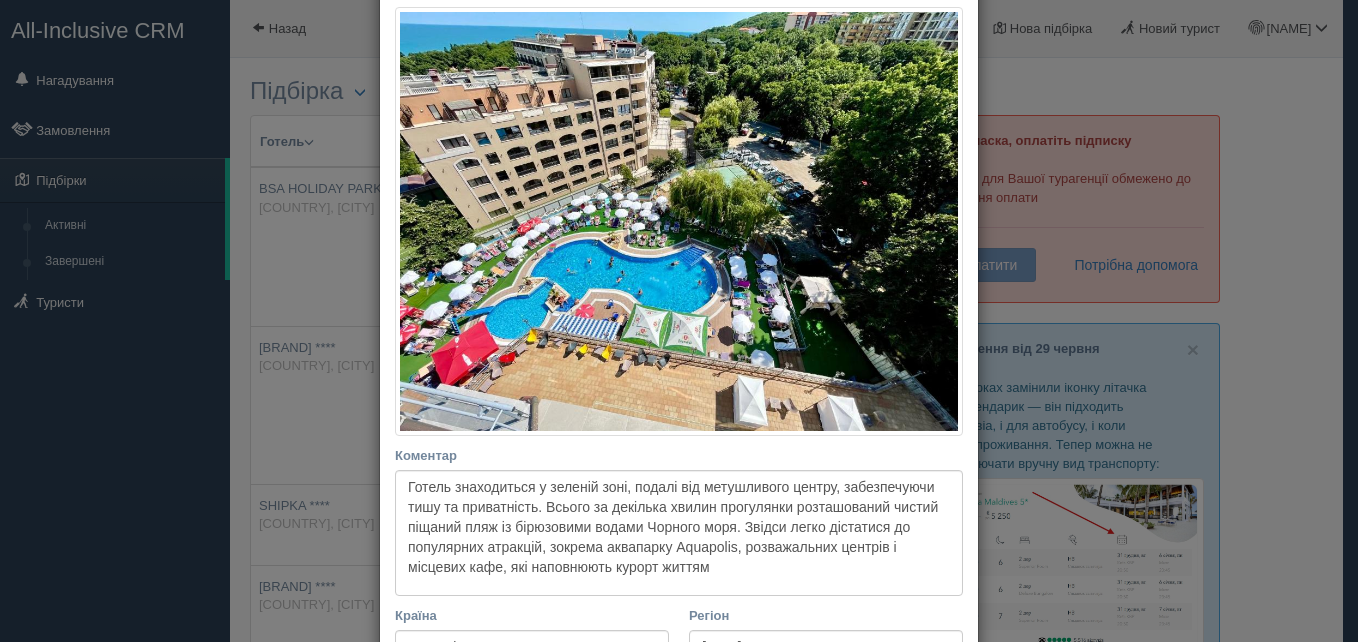 click on "×
Редагувати тур
Назва готелю
BSA HOLIDAY PARK ****
Посилання на готель для туриста
Фото готелю (посилання на картинку)
Не вдалось завантажити фото. Можливо, Ви скопіювали посилання на сторінку, а не на картинку
Коментар
Основний опис
Додатковий опис
Закріпити
Збережено" at bounding box center (679, 321) 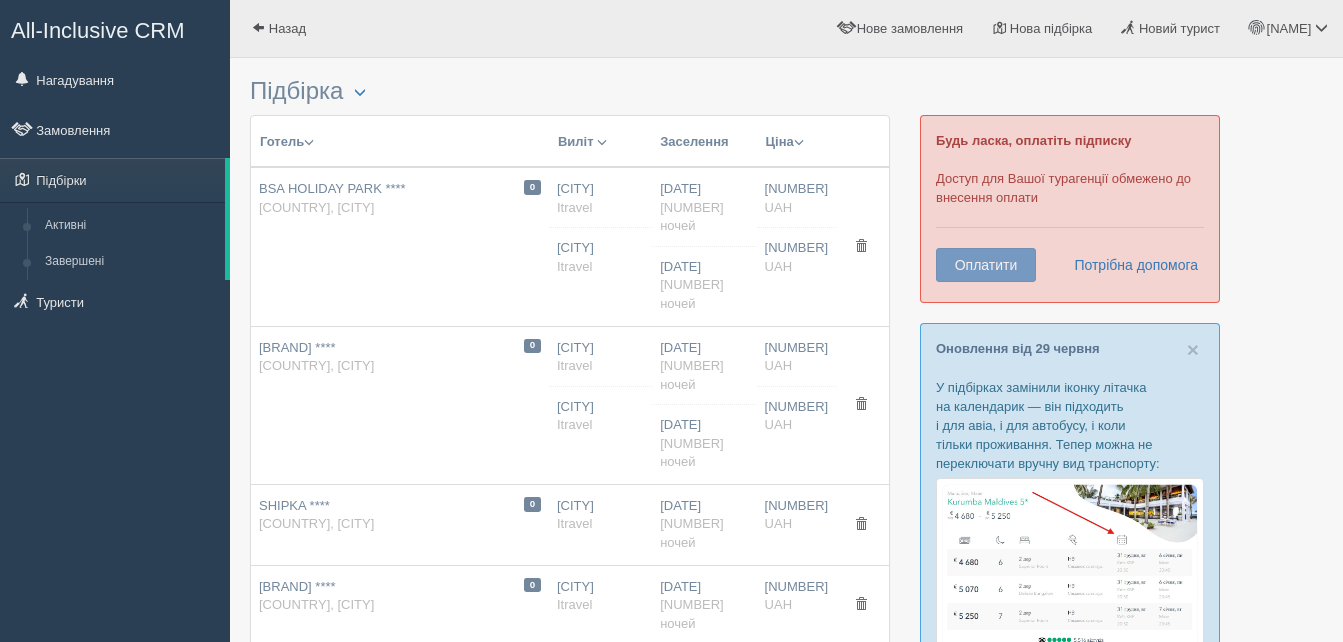 click on "Додати тур вручну
Додати авіа вручну
Додати тур вручну
Додати круїз вручну" at bounding box center (570, 675) 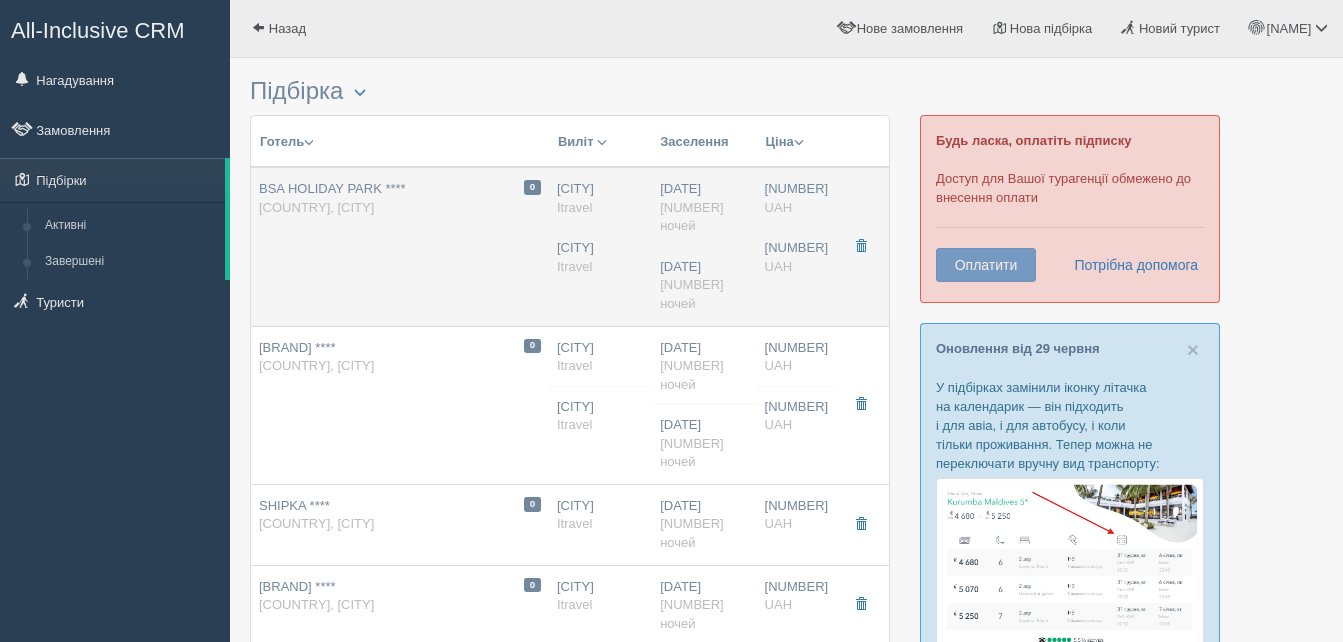 click on "0
BSA HOLIDAY PARK ****
Болгарія, GOLDEN SANDS" at bounding box center [400, 246] 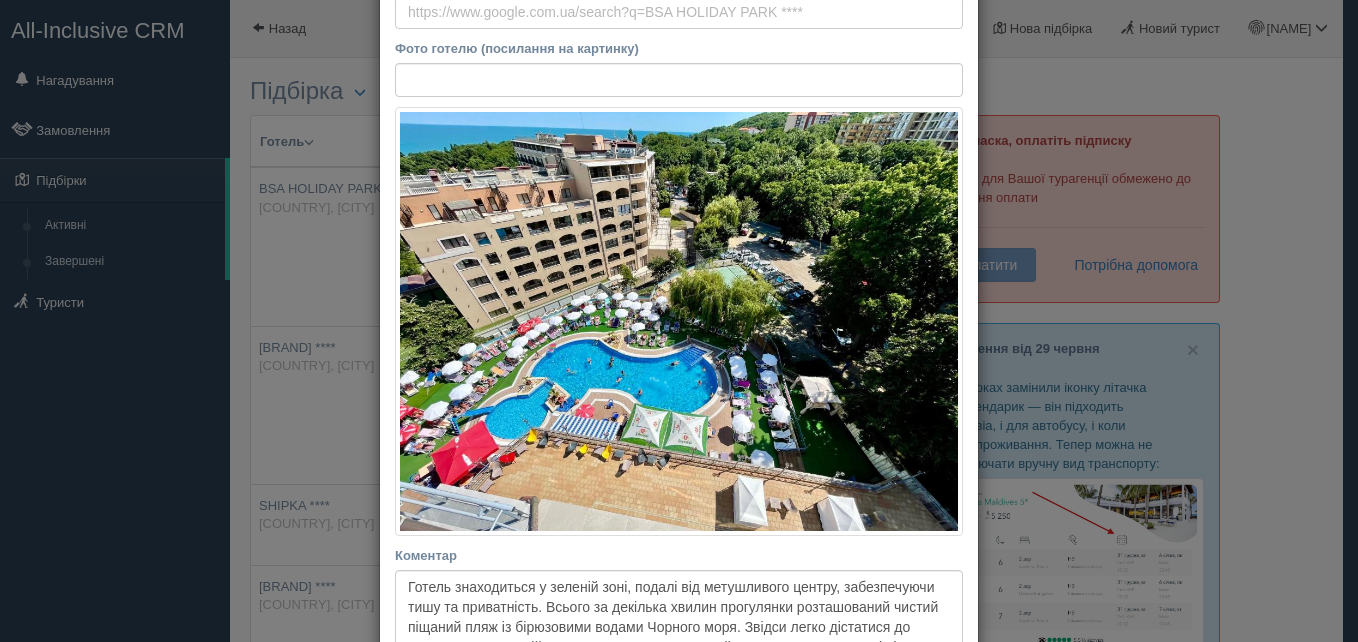 scroll, scrollTop: 300, scrollLeft: 0, axis: vertical 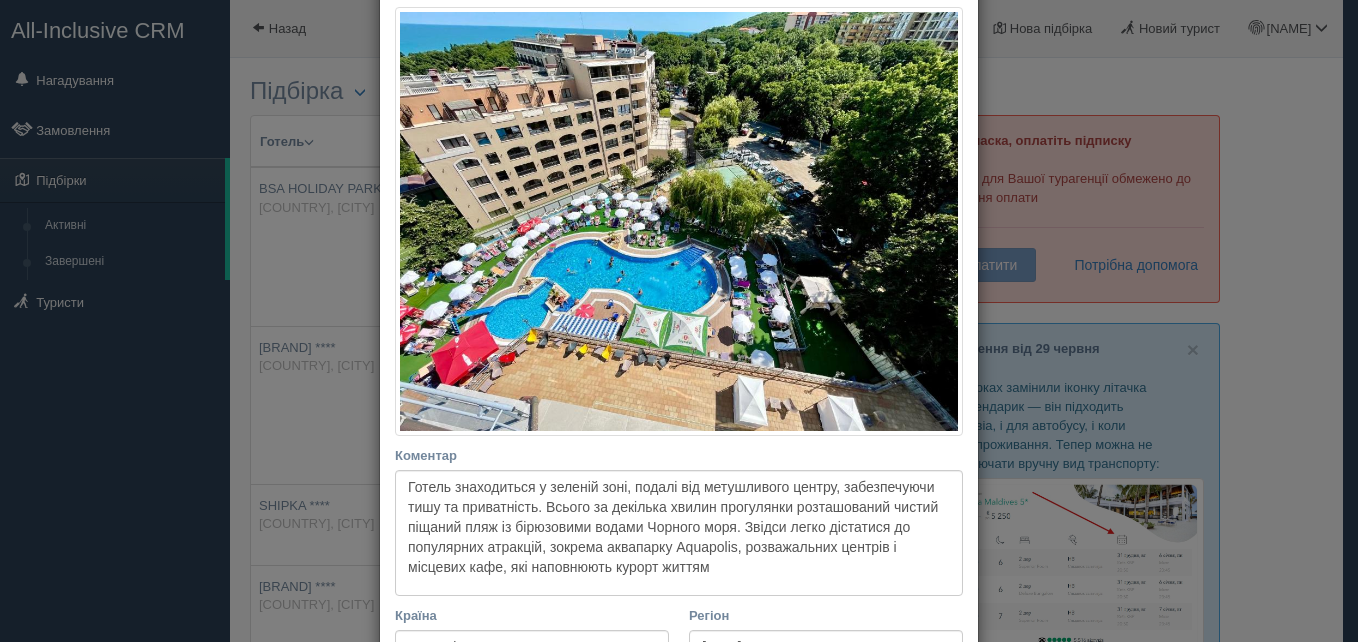 click at bounding box center [679, 221] 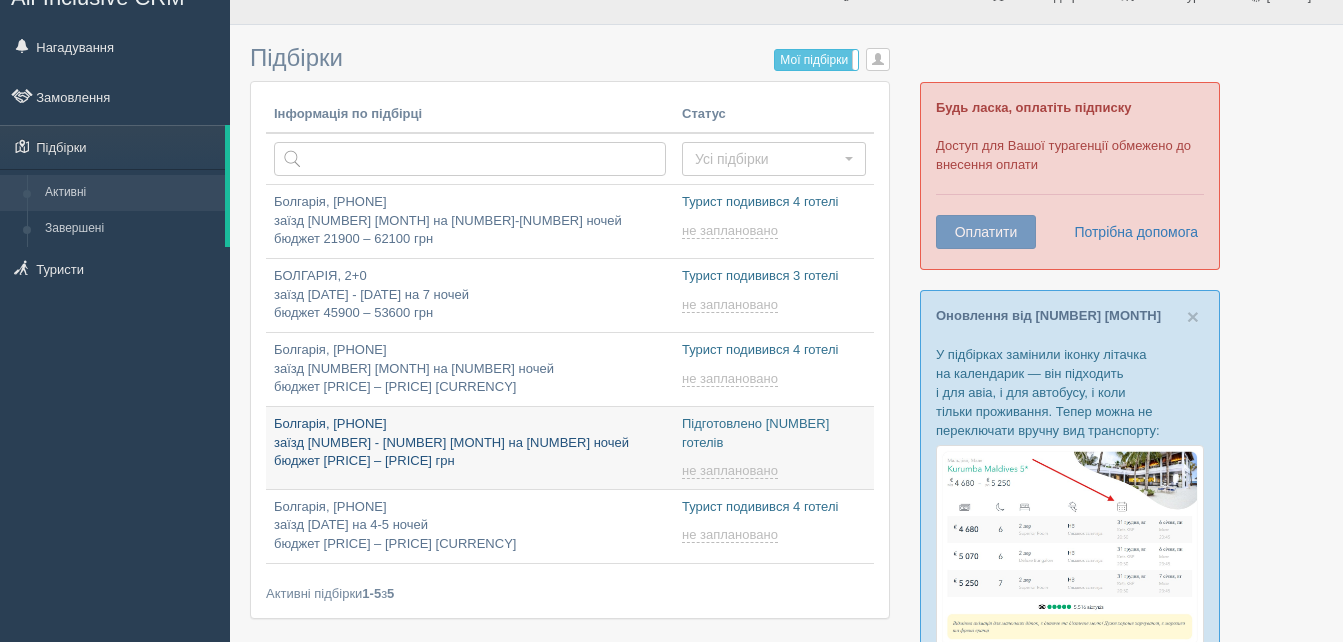 scroll, scrollTop: 0, scrollLeft: 0, axis: both 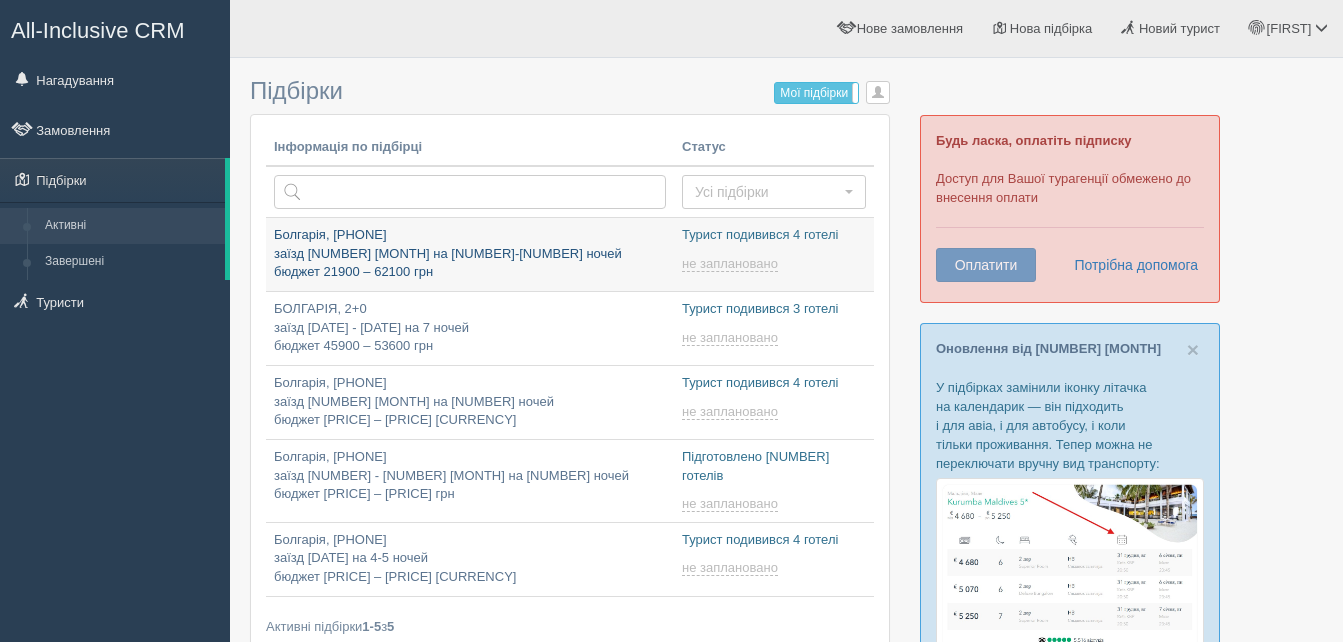 click on "Болгарія, 2+1 заїзд 5 липня на 4-10 ночей бюджет 21900 – 62100 грн" at bounding box center [470, 263] 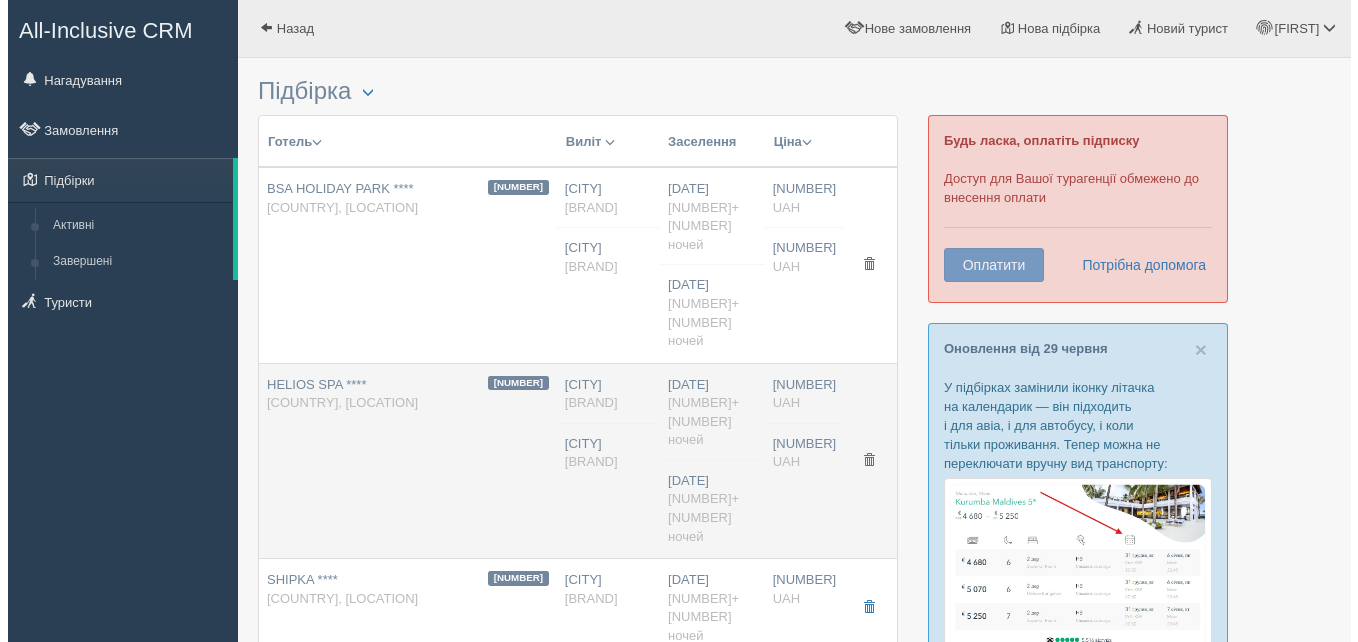 scroll, scrollTop: 0, scrollLeft: 0, axis: both 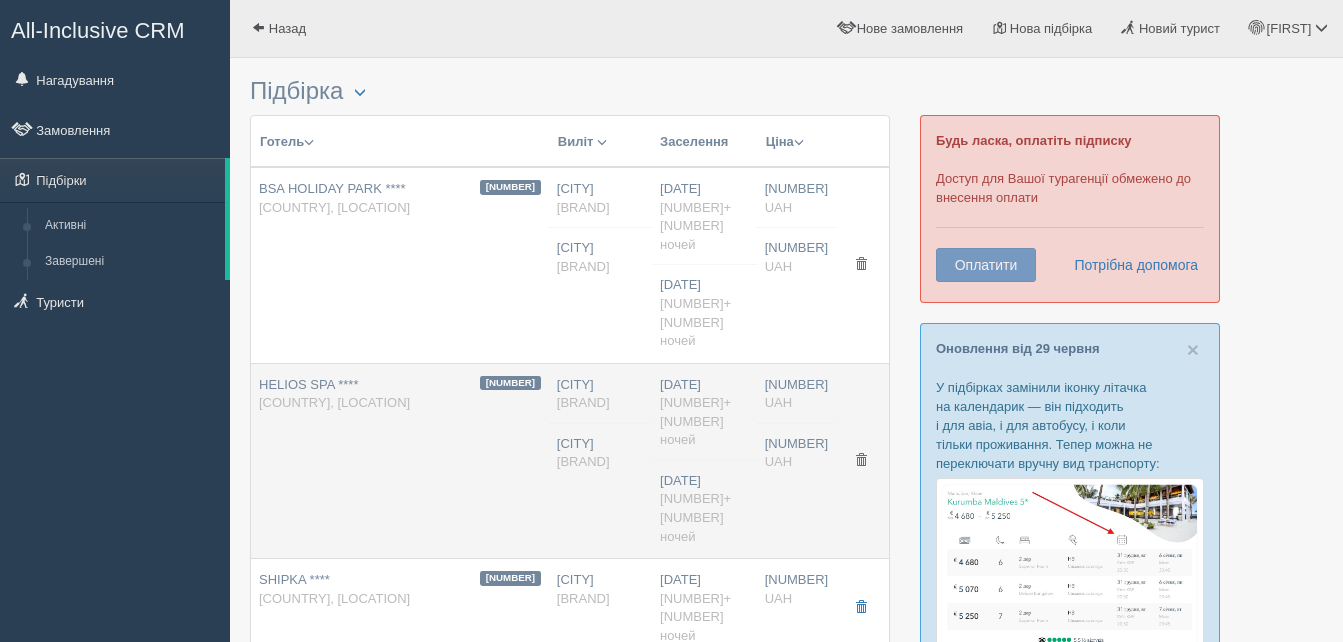 click on "0
HELIOS SPA ****
Болгарія, GOLDEN SANDS" at bounding box center (393, 265) 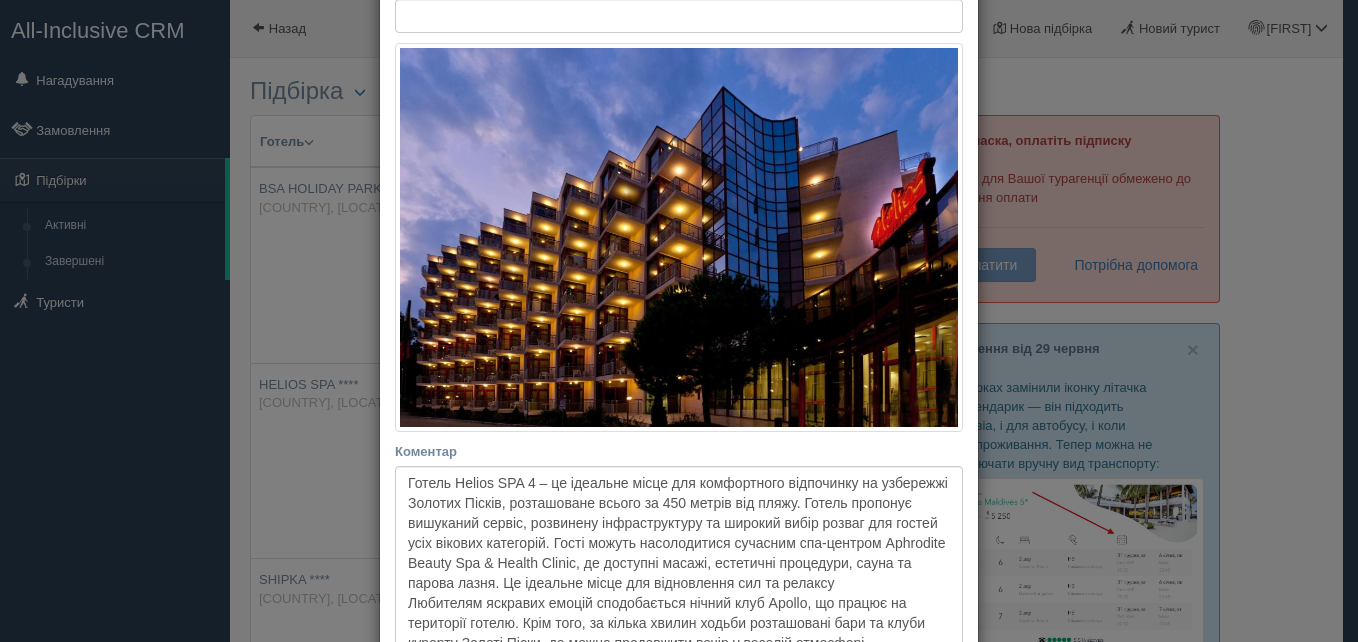 scroll, scrollTop: 300, scrollLeft: 0, axis: vertical 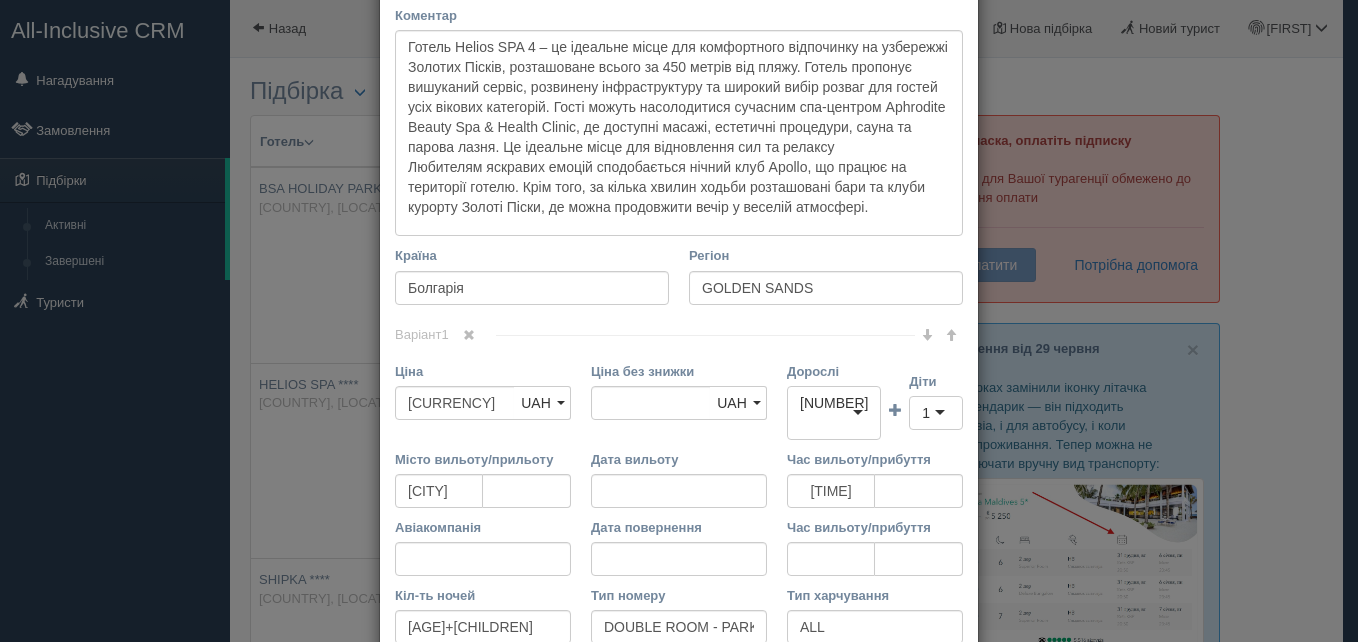 click on "×
Редагувати тур
Назва готелю
HELIOS SPA ****
Посилання на готель для туриста
Фото готелю (посилання на картинку)
Не вдалось завантажити фото. Можливо, Ви скопіювали посилання на сторінку, а не на картинку
Коментар
Основний опис
Додатковий опис
Закріпити
Збережено" at bounding box center (679, 321) 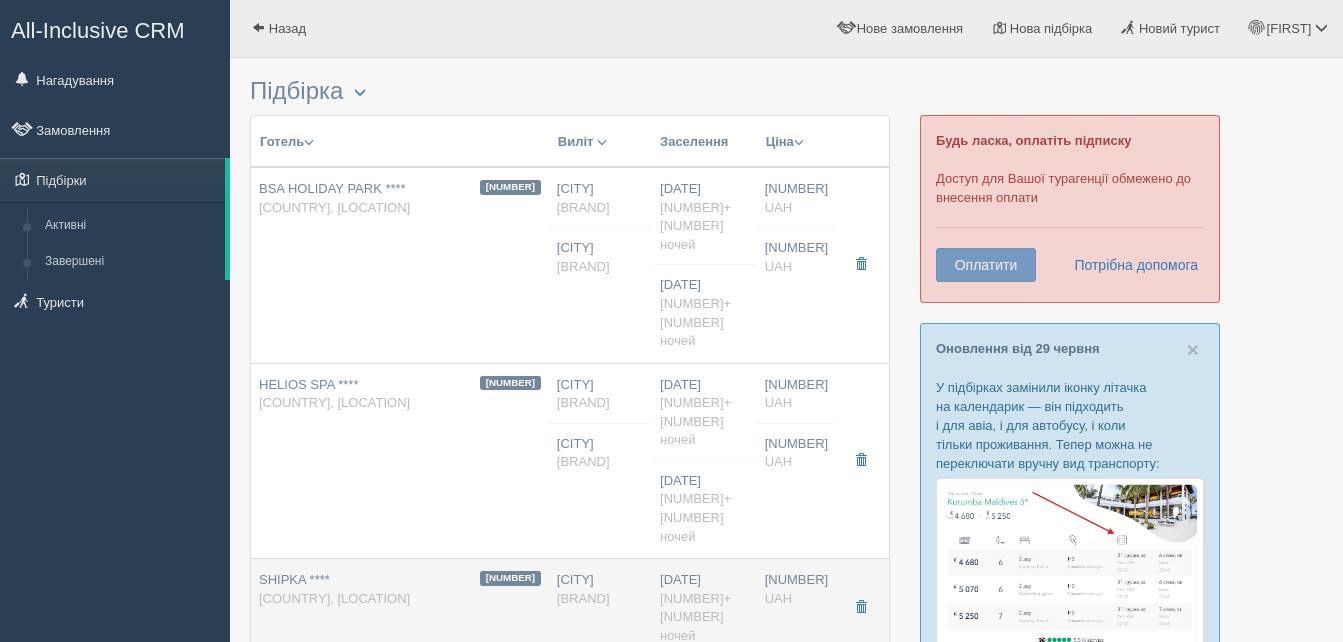 click on "SHIPKA ****
Болгарія, GOLDEN SANDS" at bounding box center [334, 198] 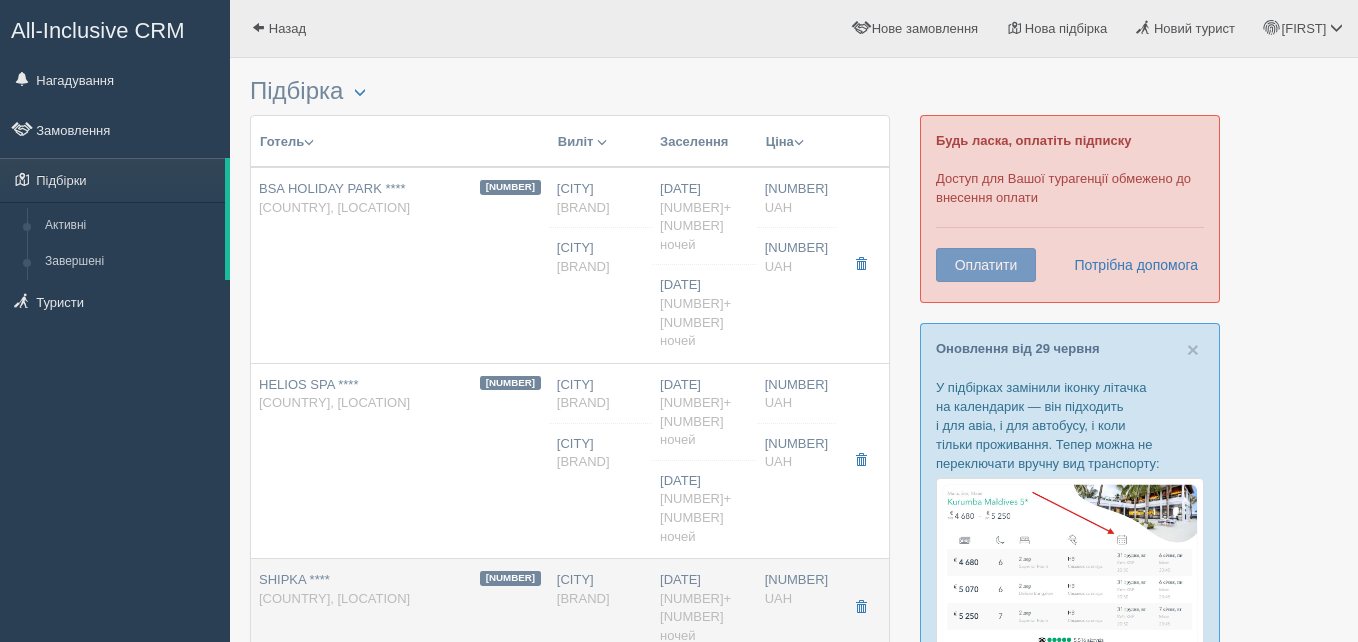 scroll, scrollTop: 0, scrollLeft: 0, axis: both 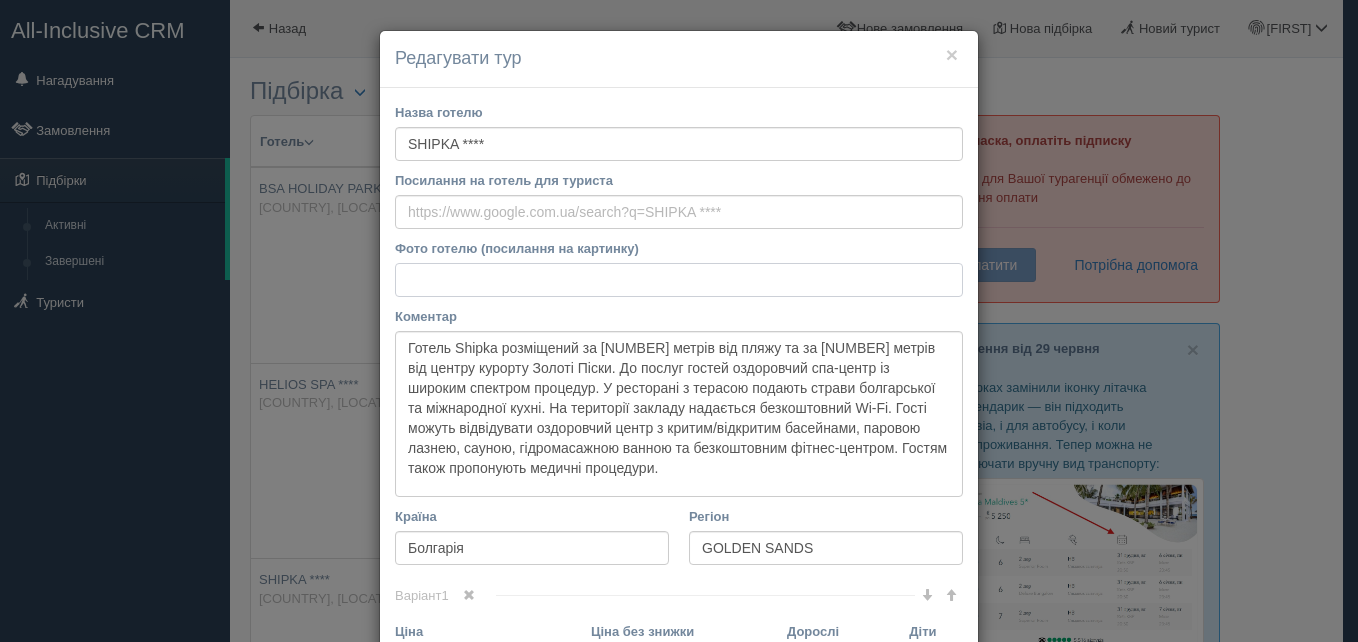 click on "Фото готелю (посилання на картинку)" at bounding box center [679, 280] 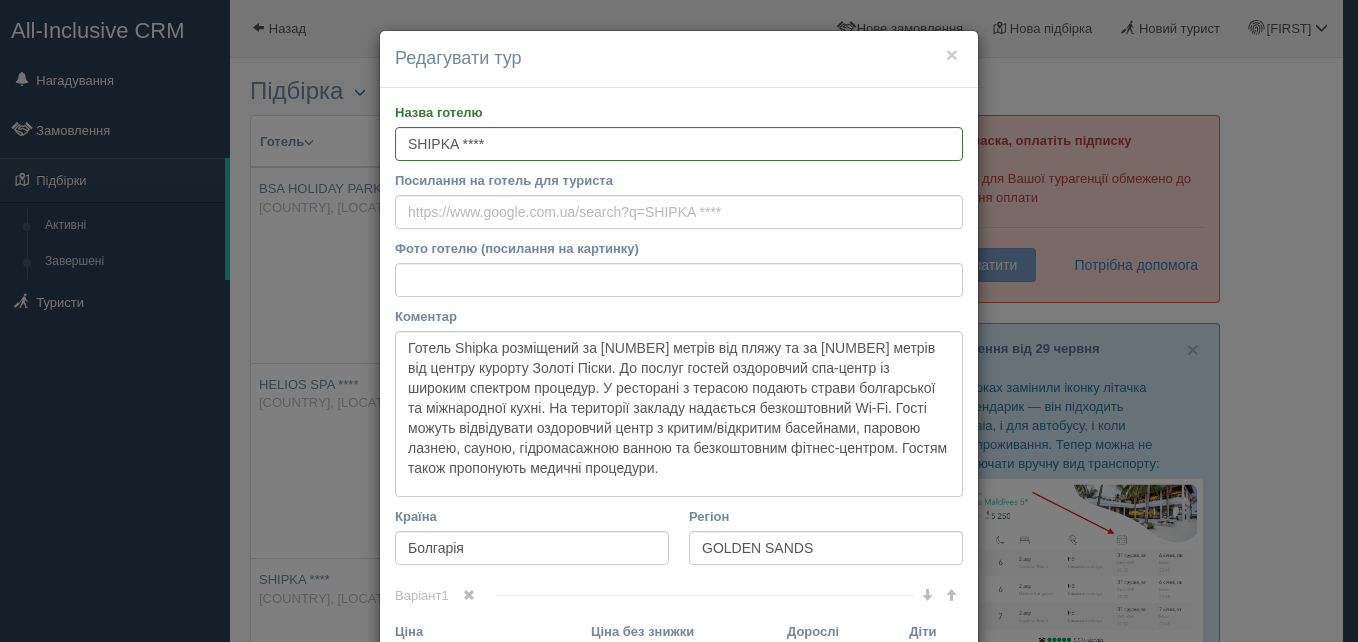 click on "×
Редагувати тур
Назва готелю
SHIPKA ****
Посилання на готель для туриста
Фото готелю (посилання на картинку)
Не вдалось завантажити фото. Можливо, Ви скопіювали посилання на сторінку, а не на картинку
Коментар
Основний опис
Додатковий опис
Закріпити
Збережено
Країна" at bounding box center (679, 321) 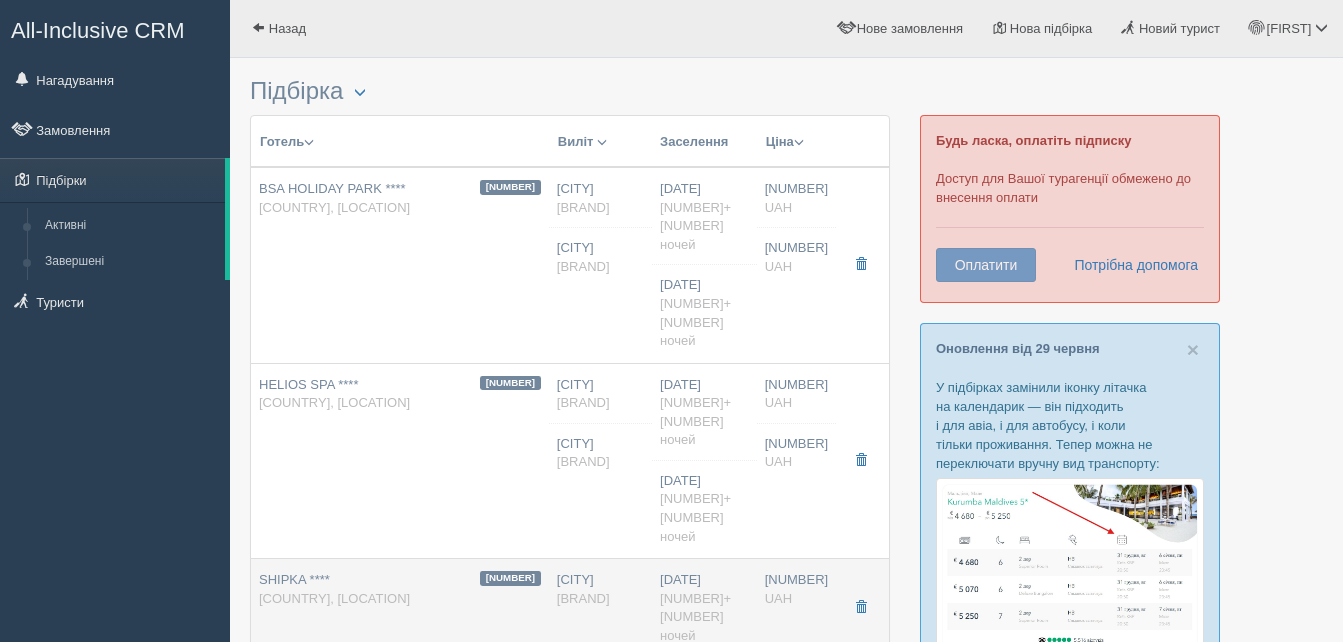 click on "0
SHIPKA ****
Болгарія, GOLDEN SANDS" at bounding box center [393, 198] 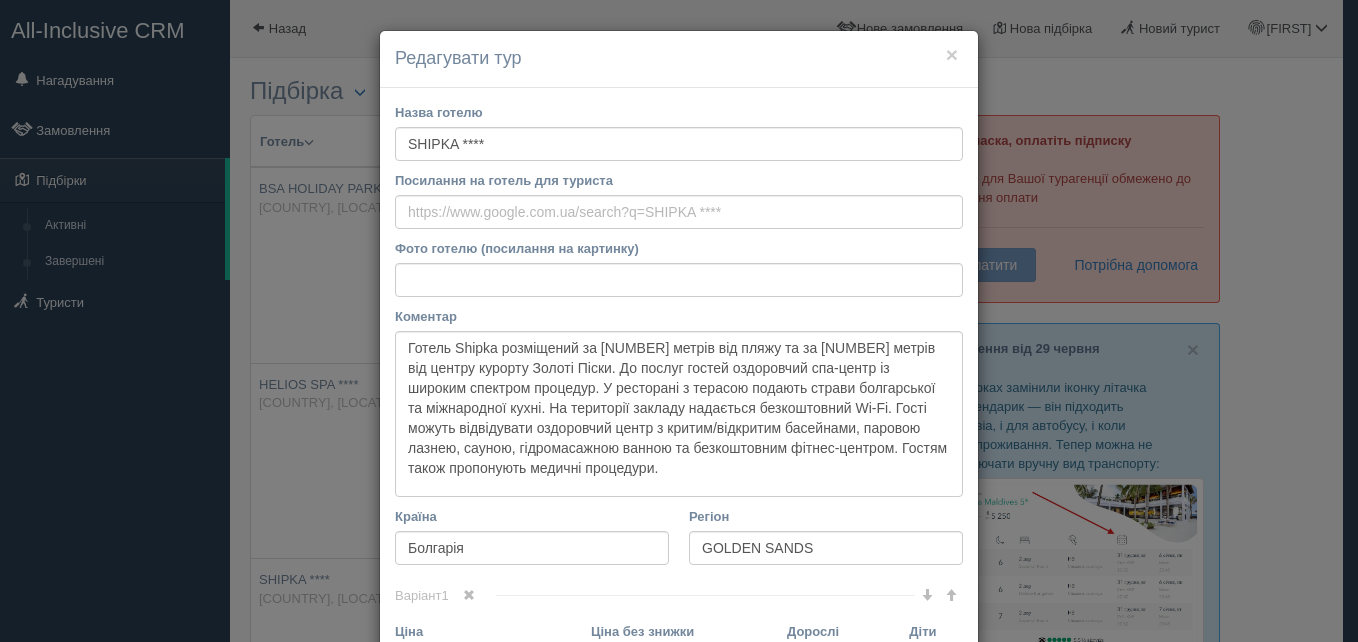 click on "×
Редагувати тур
Назва готелю
SHIPKA ****
Посилання на готель для туриста
Фото готелю (посилання на картинку)
Не вдалось завантажити фото. Можливо, Ви скопіювали посилання на сторінку, а не на картинку
Коментар
Основний опис
Додатковий опис
Закріпити
Збережено
Країна" at bounding box center [679, 321] 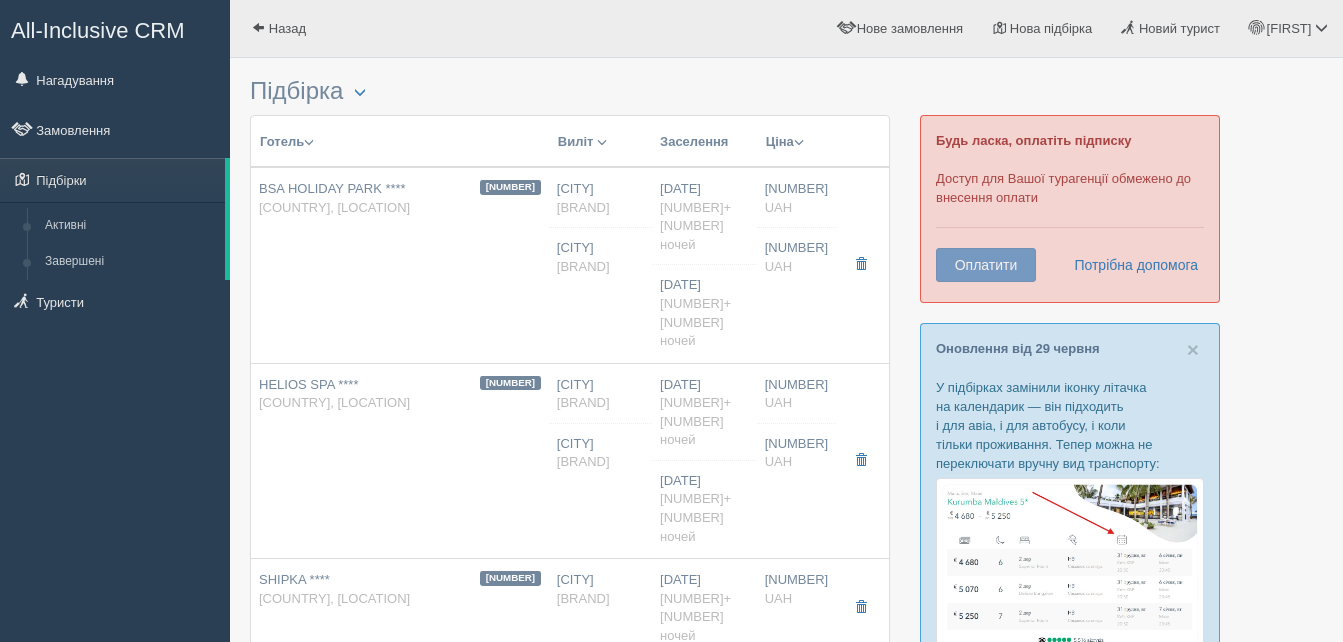 click on "Болгарія, [CITY]" at bounding box center [334, 207] 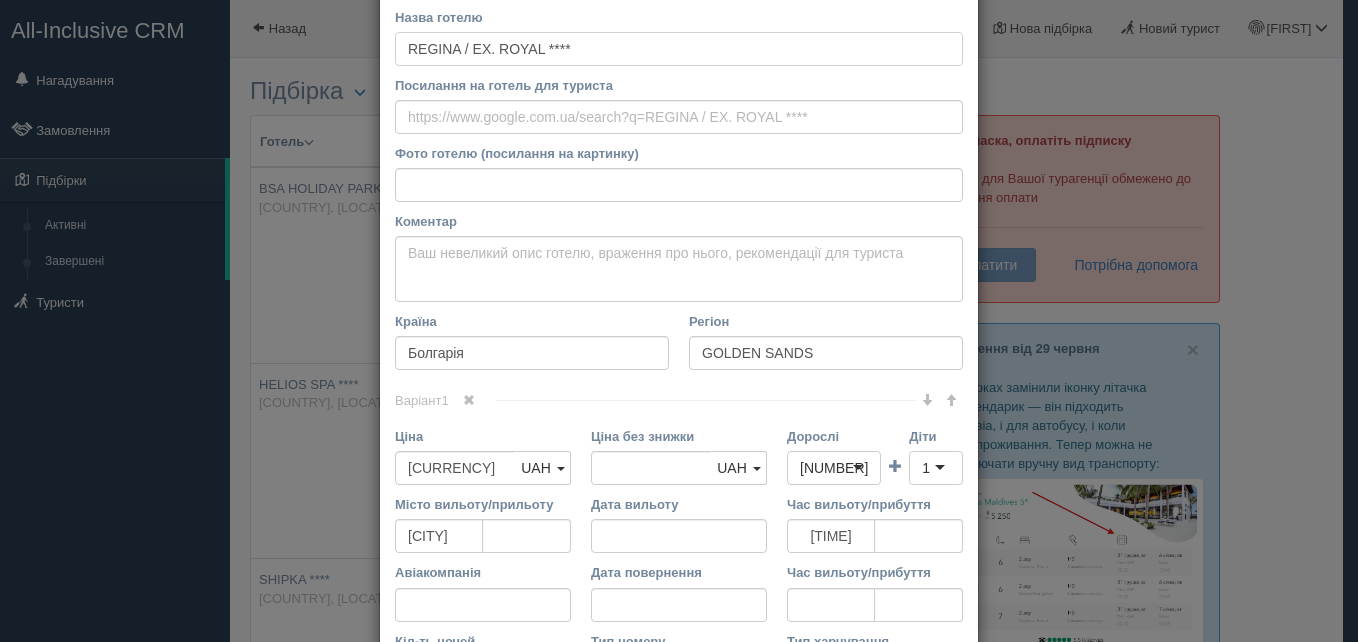 scroll, scrollTop: 75, scrollLeft: 0, axis: vertical 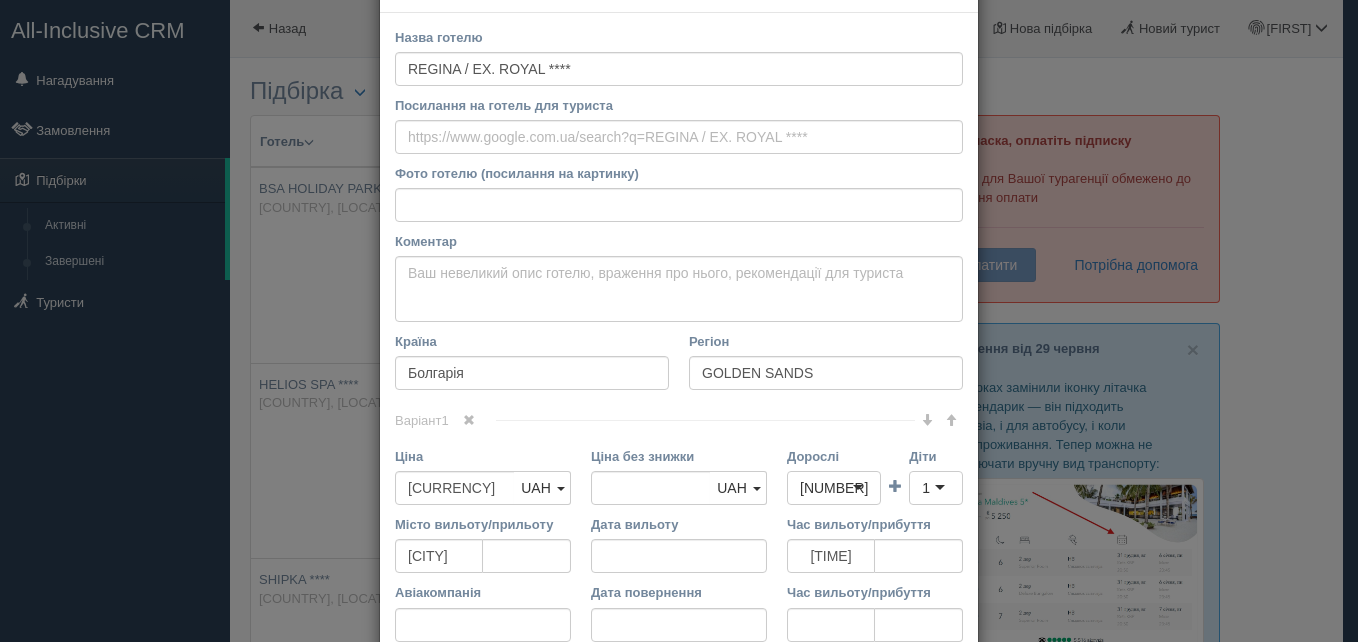 click on "×
Редагувати тур
Назва готелю
REGINA / EX. ROYAL ****
Посилання на готель для туриста
Фото готелю (посилання на картинку)
Не вдалось завантажити фото. Можливо, Ви скопіювали посилання на сторінку, а не на картинку
Коментар
Основний опис
Додатковий опис
Закріпити
Збережено" at bounding box center [679, 321] 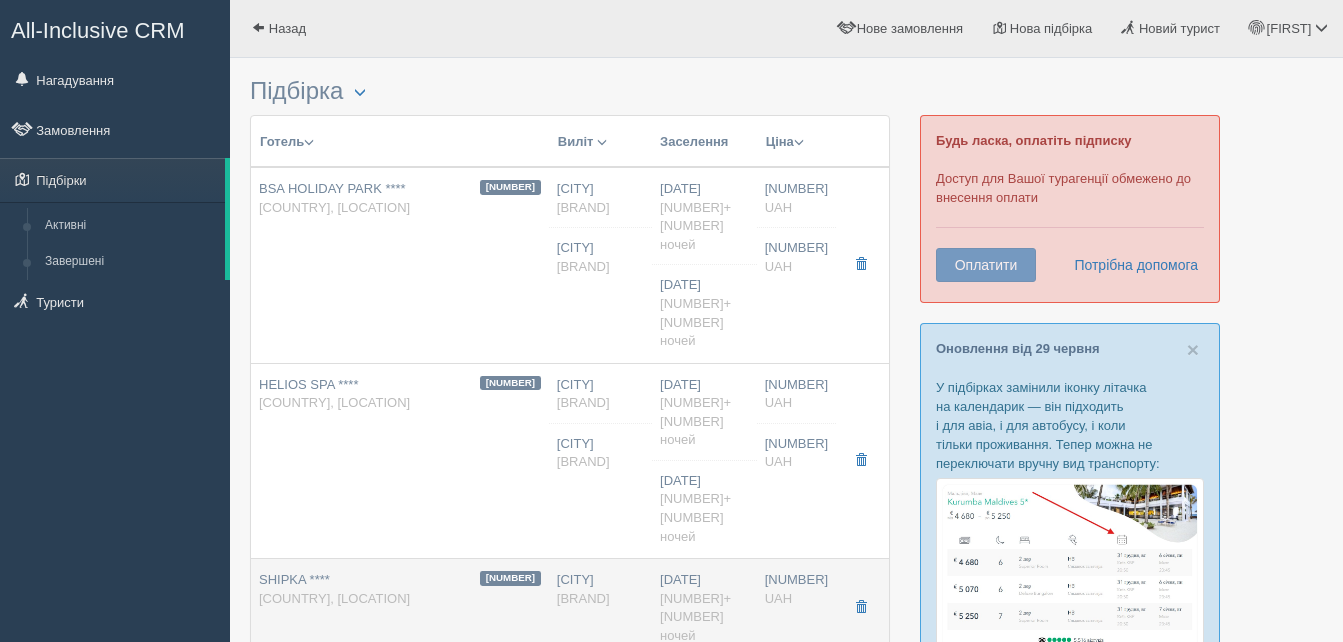 click on "Болгарія, [CITY]" at bounding box center (334, 207) 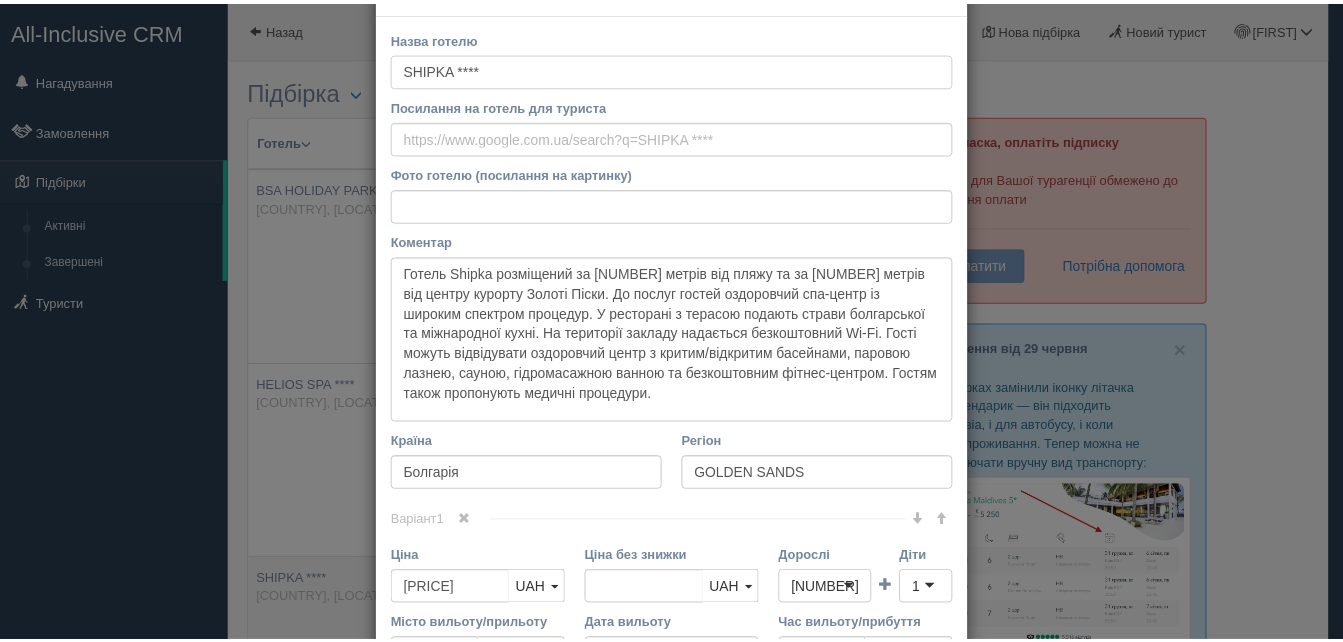 scroll, scrollTop: 0, scrollLeft: 0, axis: both 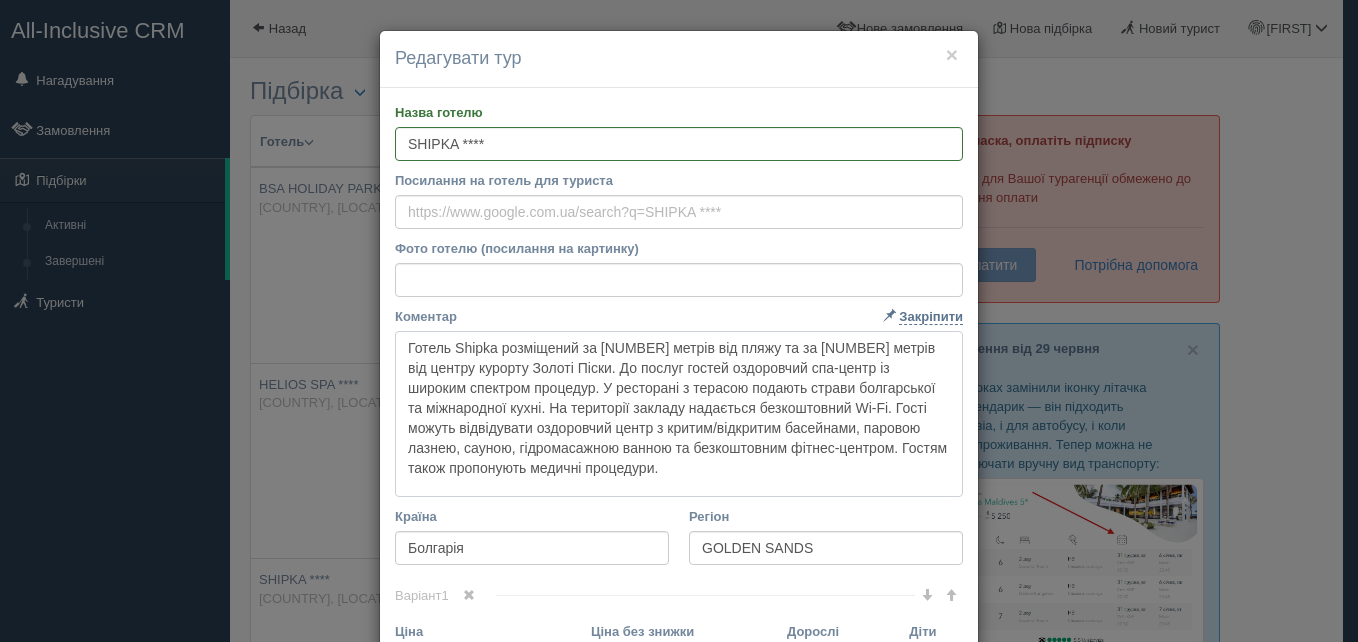 drag, startPoint x: 399, startPoint y: 344, endPoint x: 719, endPoint y: 468, distance: 343.1851 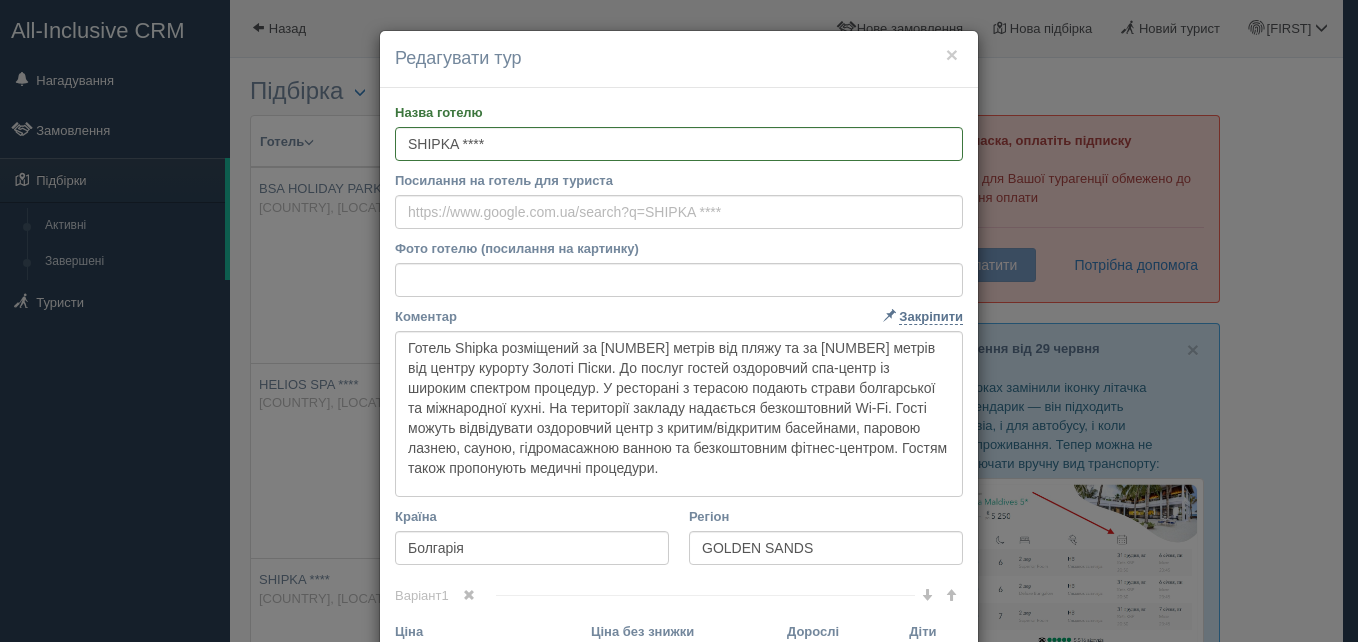 click on "×
Редагувати тур
Назва готелю
SHIPKA ****
Посилання на готель для туриста
Фото готелю (посилання на картинку)
Не вдалось завантажити фото. Можливо, Ви скопіювали посилання на сторінку, а не на картинку
Коментар
Основний опис
Додатковий опис
Закріпити
Збережено
Країна" at bounding box center [679, 321] 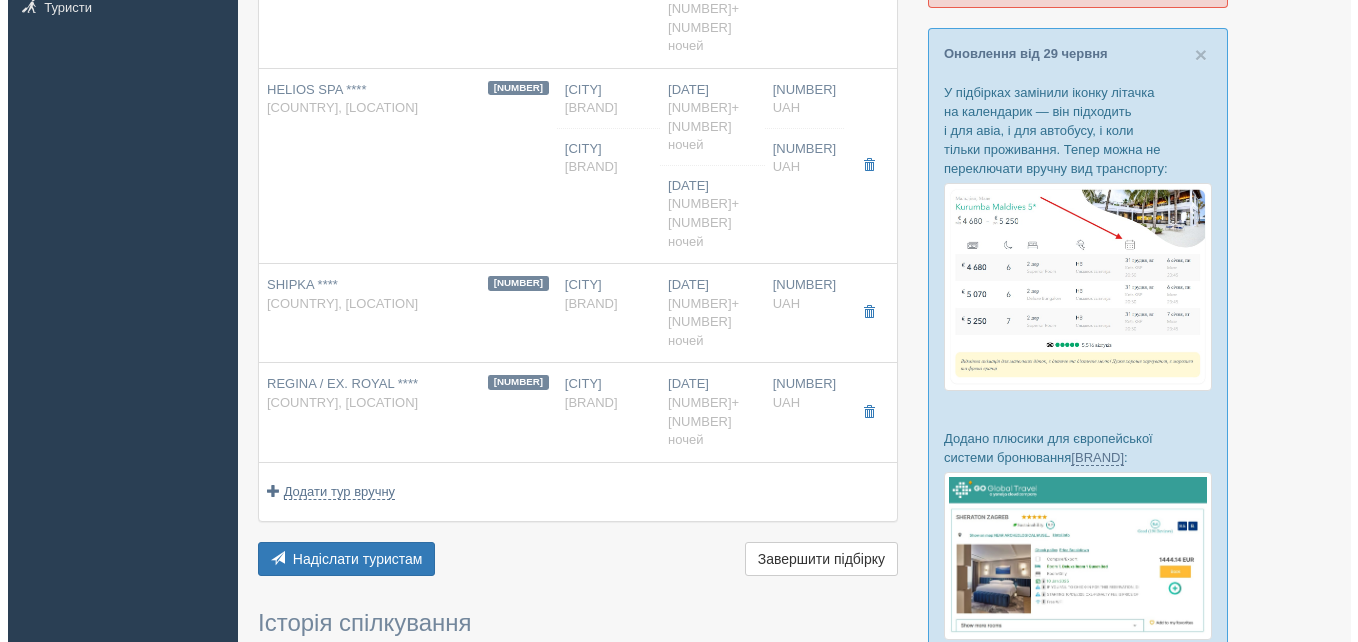 scroll, scrollTop: 100, scrollLeft: 0, axis: vertical 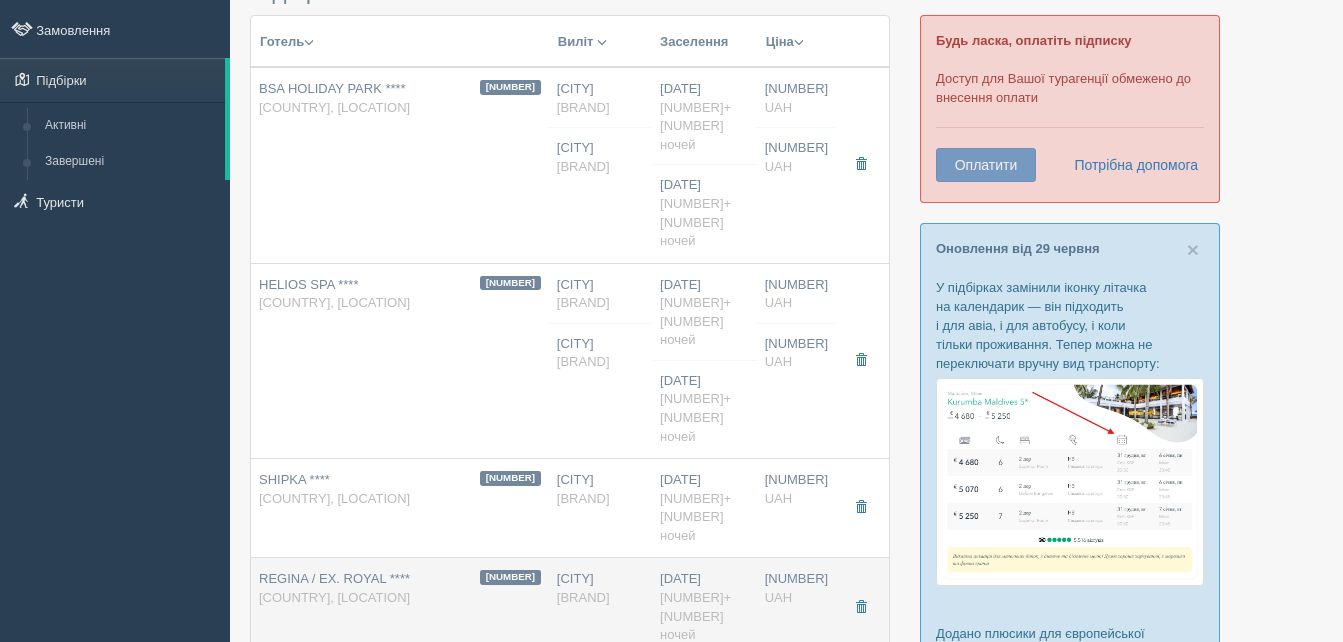 click on "[HOTEL_NAME] [STARS]
[COUNTRY], [CITY]" at bounding box center (393, 98) 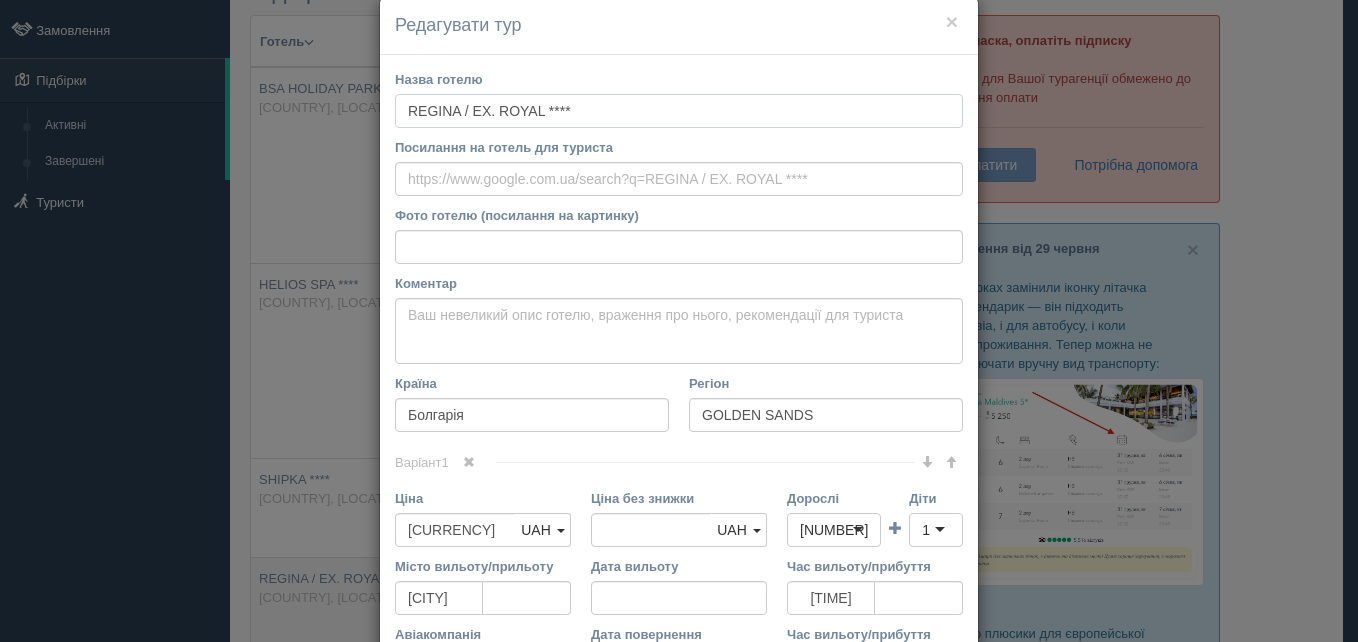 scroll, scrollTop: 0, scrollLeft: 0, axis: both 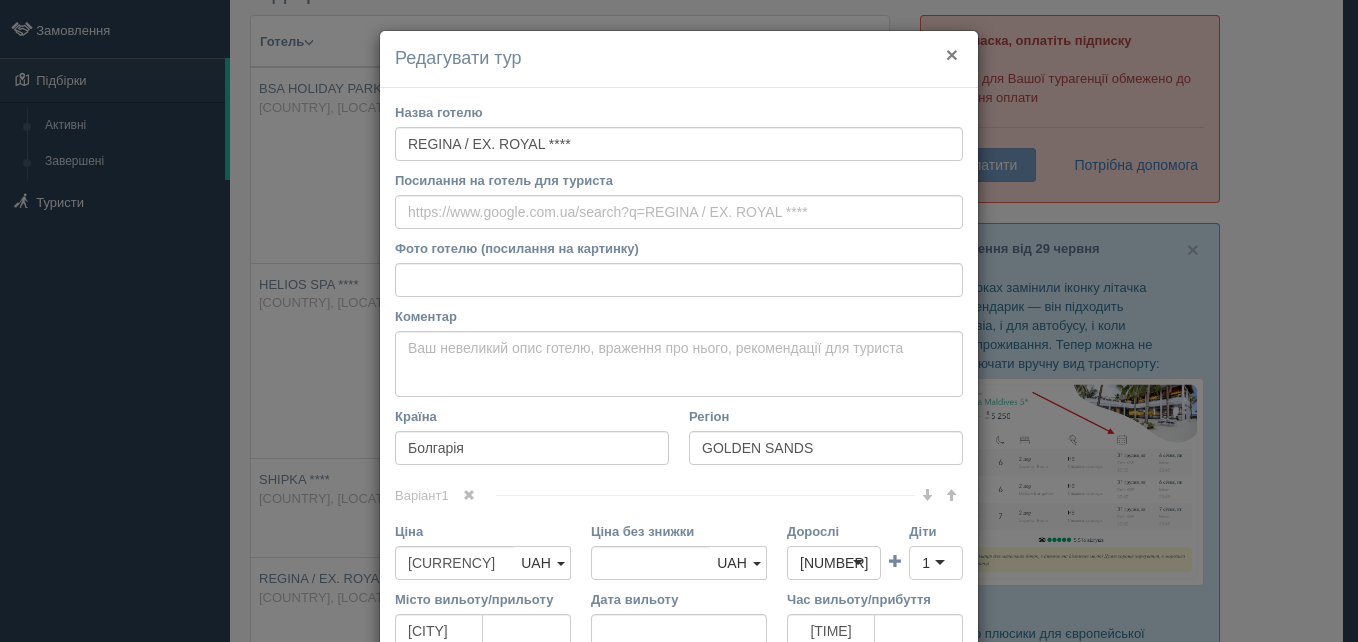 click on "×" at bounding box center [952, 54] 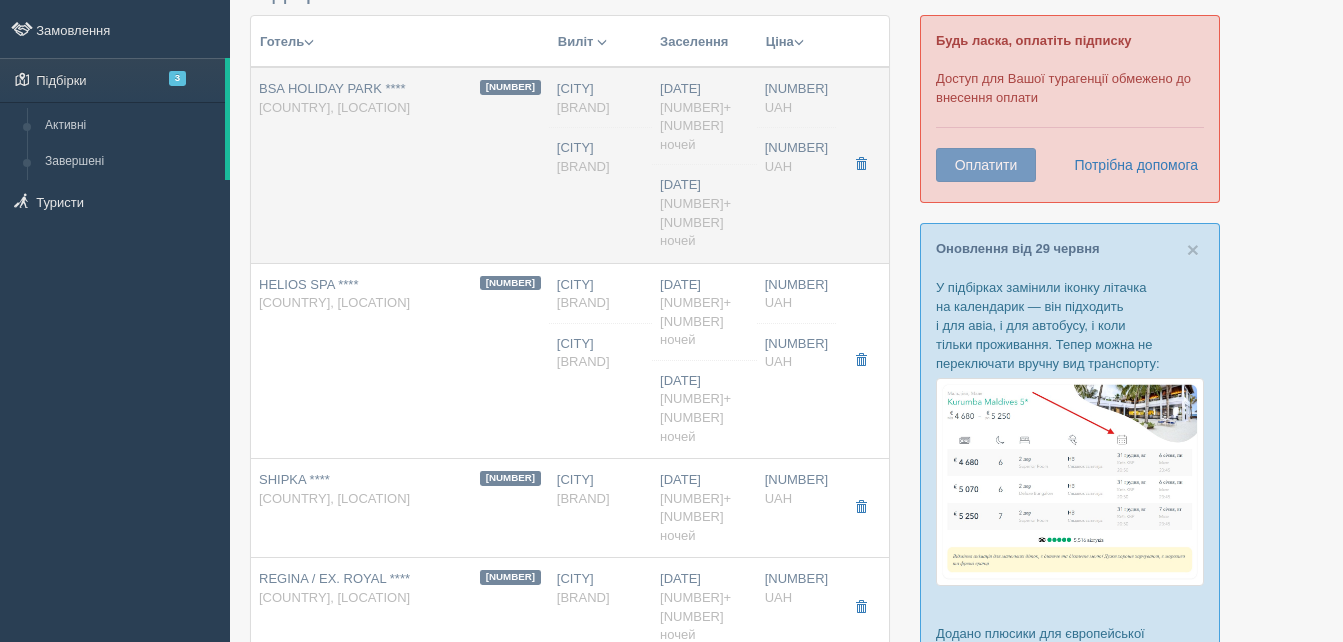 click on "0
BSA HOLIDAY PARK ****
Болгарія, GOLDEN SANDS" at bounding box center [393, 165] 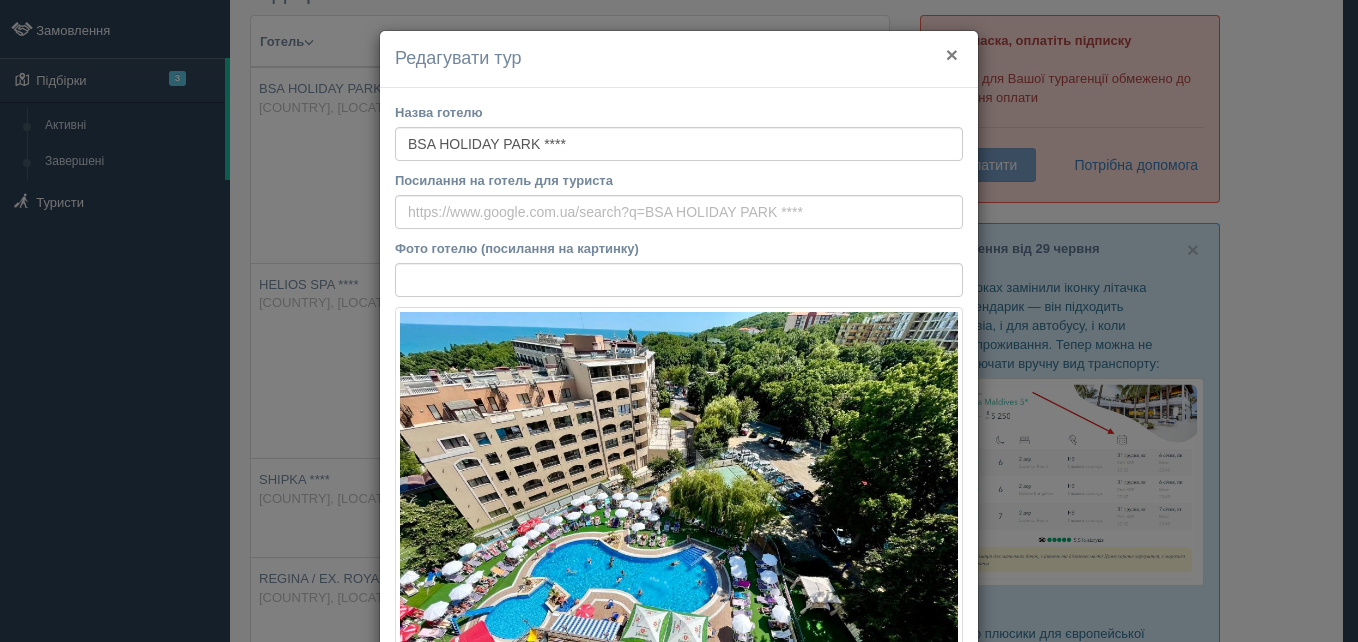 click on "×" at bounding box center [952, 54] 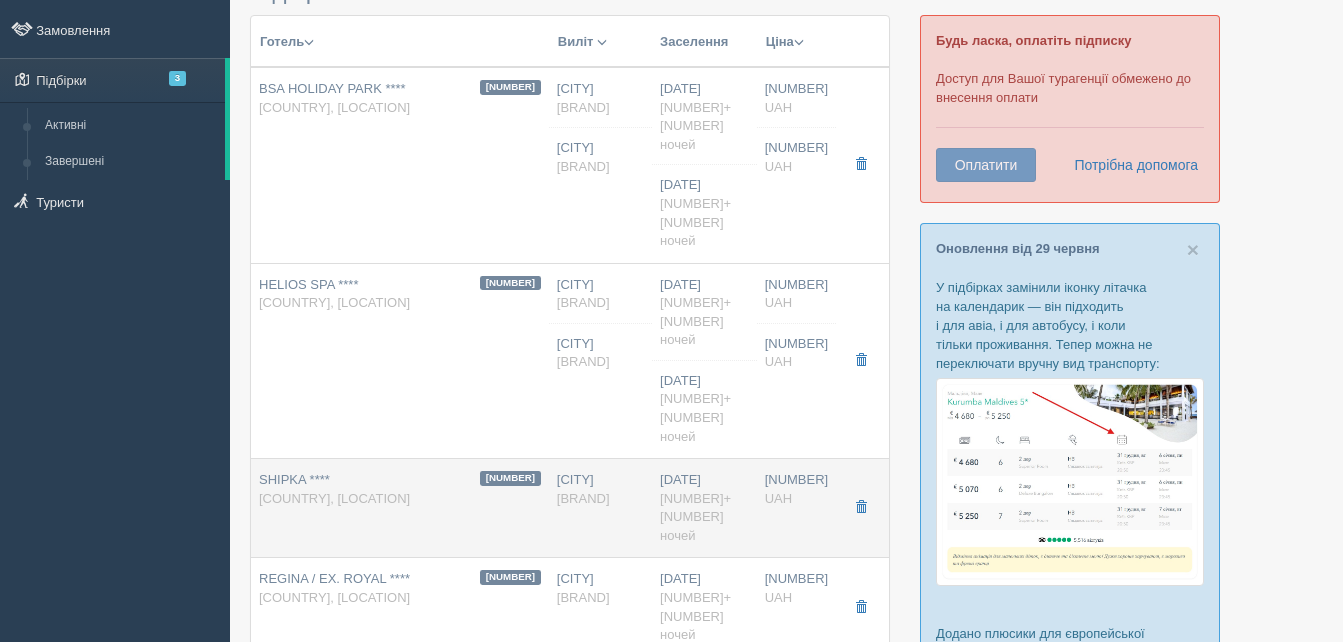 click on "SHIPKA ****" at bounding box center [332, 88] 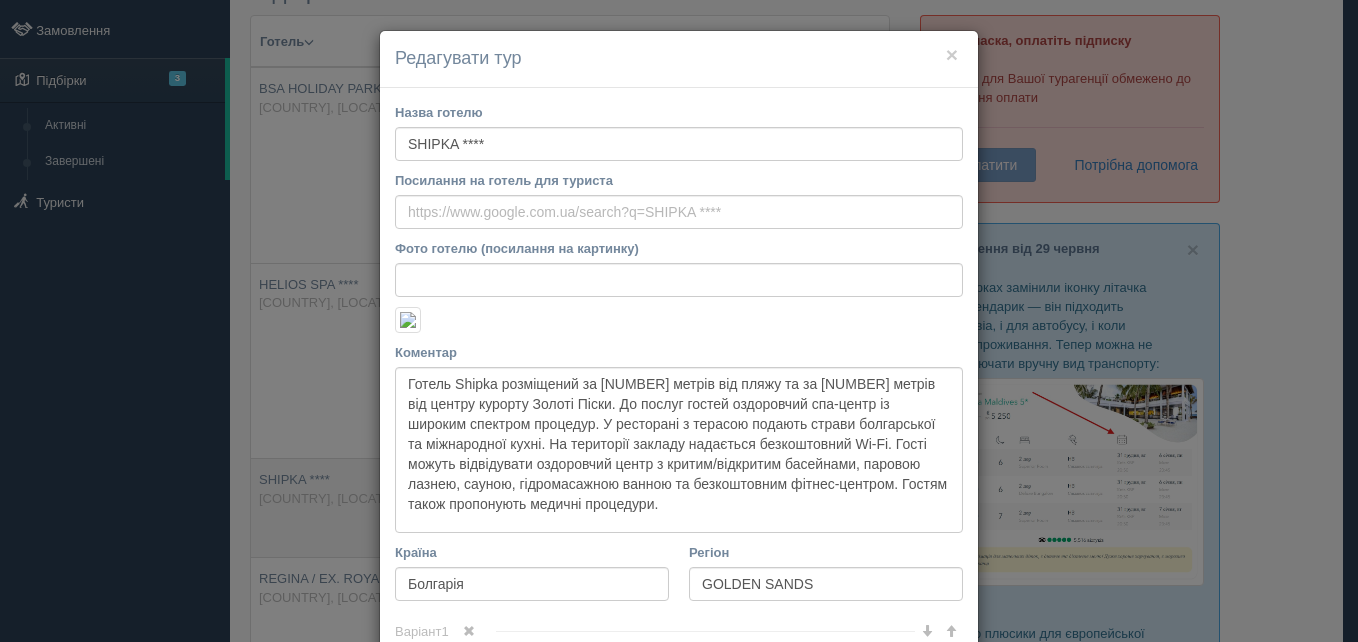 click on "×
Редагувати тур
Назва готелю
SHIPKA ****
Посилання на готель для туриста
Фото готелю (посилання на картинку)
Не вдалось завантажити фото. Можливо, Ви скопіювали посилання на сторінку, а не на картинку
Коментар
Основний опис
Додатковий опис
Закріпити
Збережено
Країна" at bounding box center (679, 321) 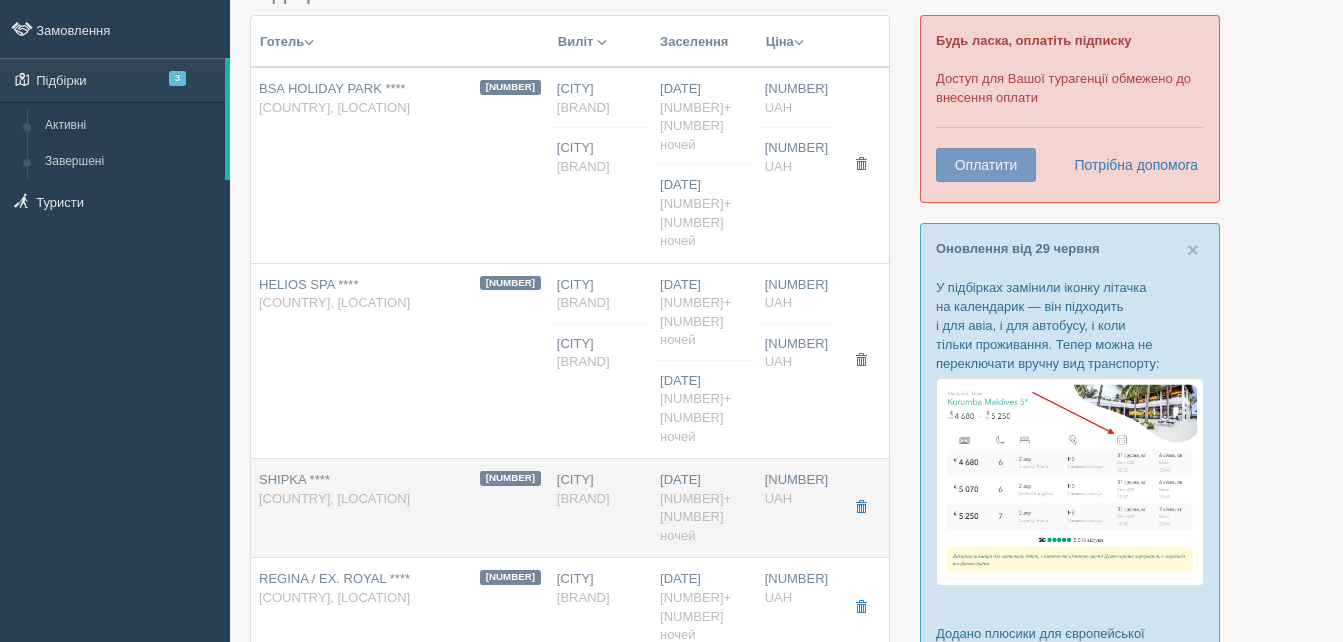 click on "SHIPKA ****" at bounding box center (332, 88) 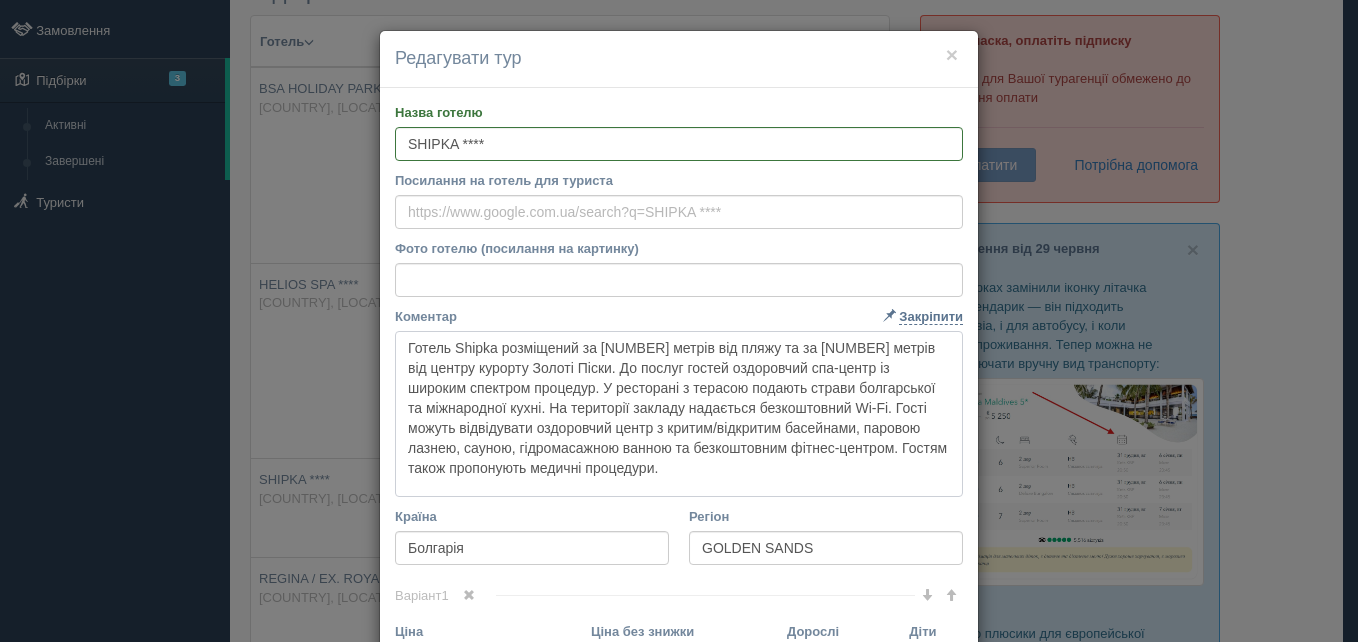 drag, startPoint x: 400, startPoint y: 345, endPoint x: 630, endPoint y: 459, distance: 256.70215 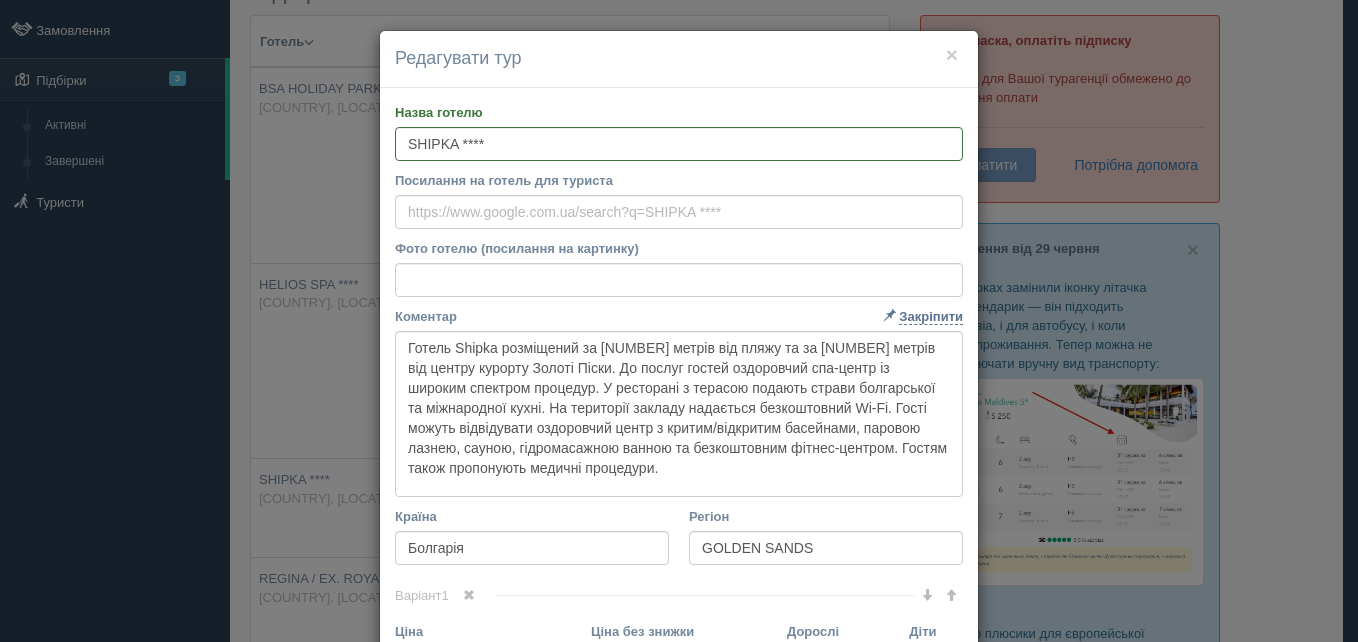 click on "×
Редагувати тур
Назва готелю
SHIPKA ****
Посилання на готель для туриста
Фото готелю (посилання на картинку)
Не вдалось завантажити фото. Можливо, Ви скопіювали посилання на сторінку, а не на картинку
Коментар
Основний опис
Додатковий опис
Закріпити
Збережено
Країна" at bounding box center (679, 321) 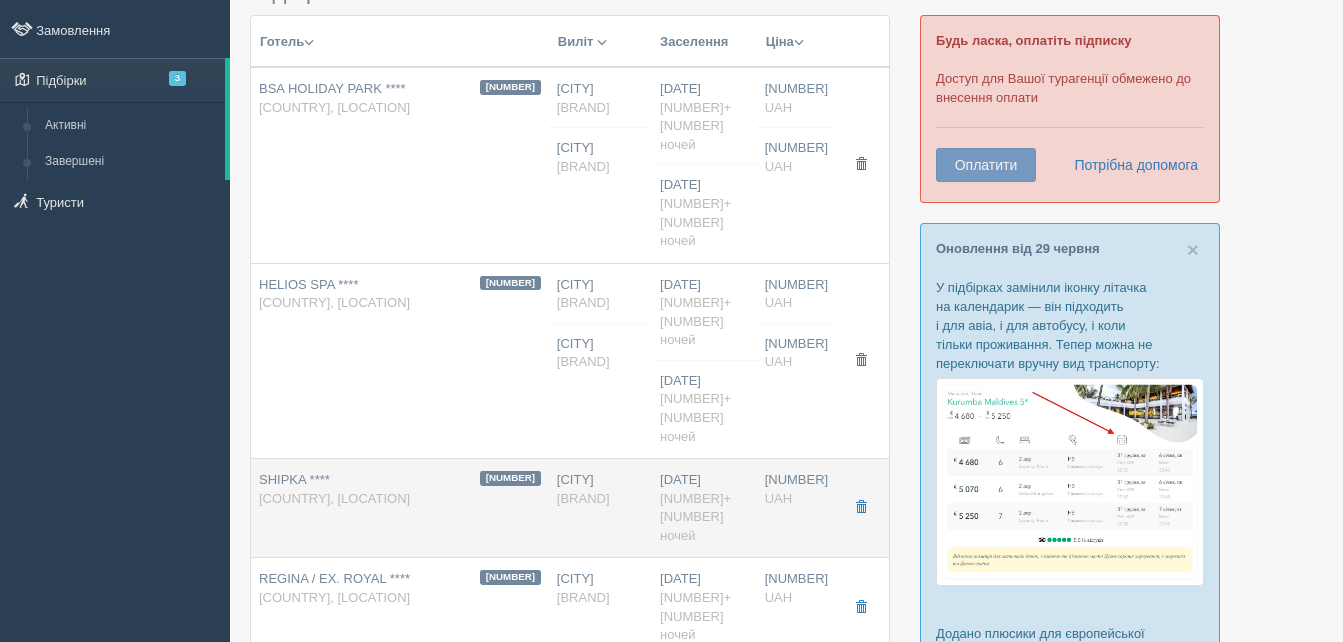 click on "Болгарія, [CITY]" at bounding box center (334, 107) 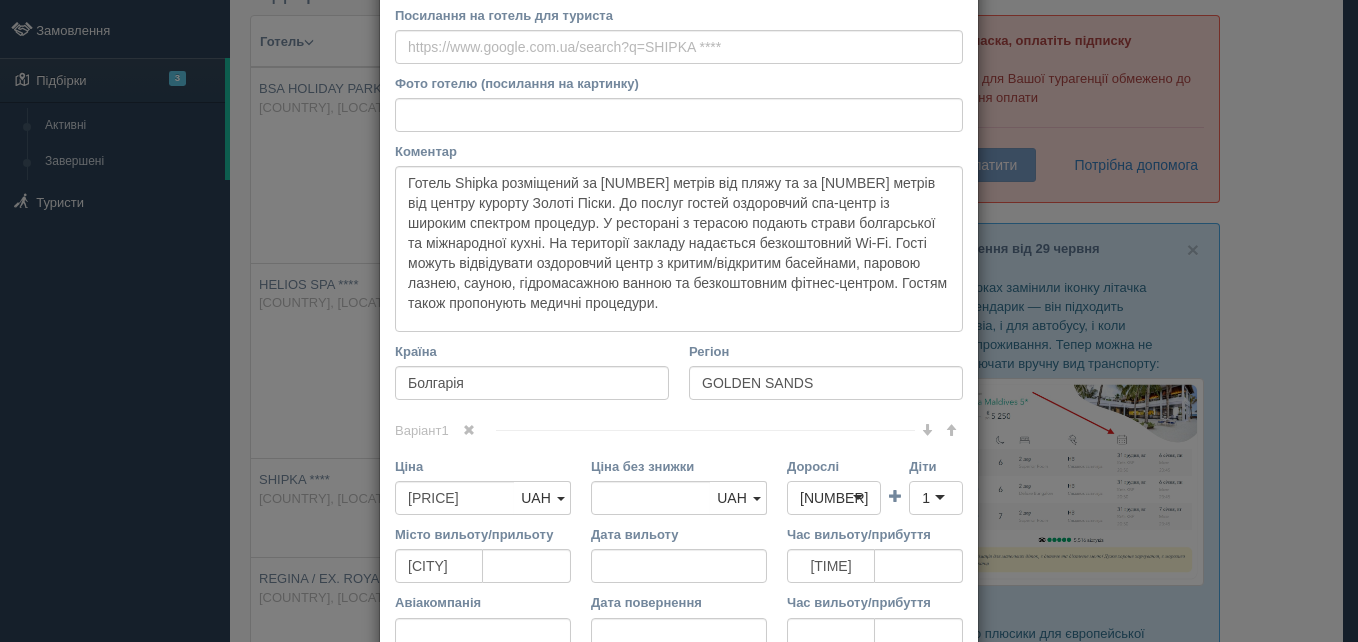 scroll, scrollTop: 200, scrollLeft: 0, axis: vertical 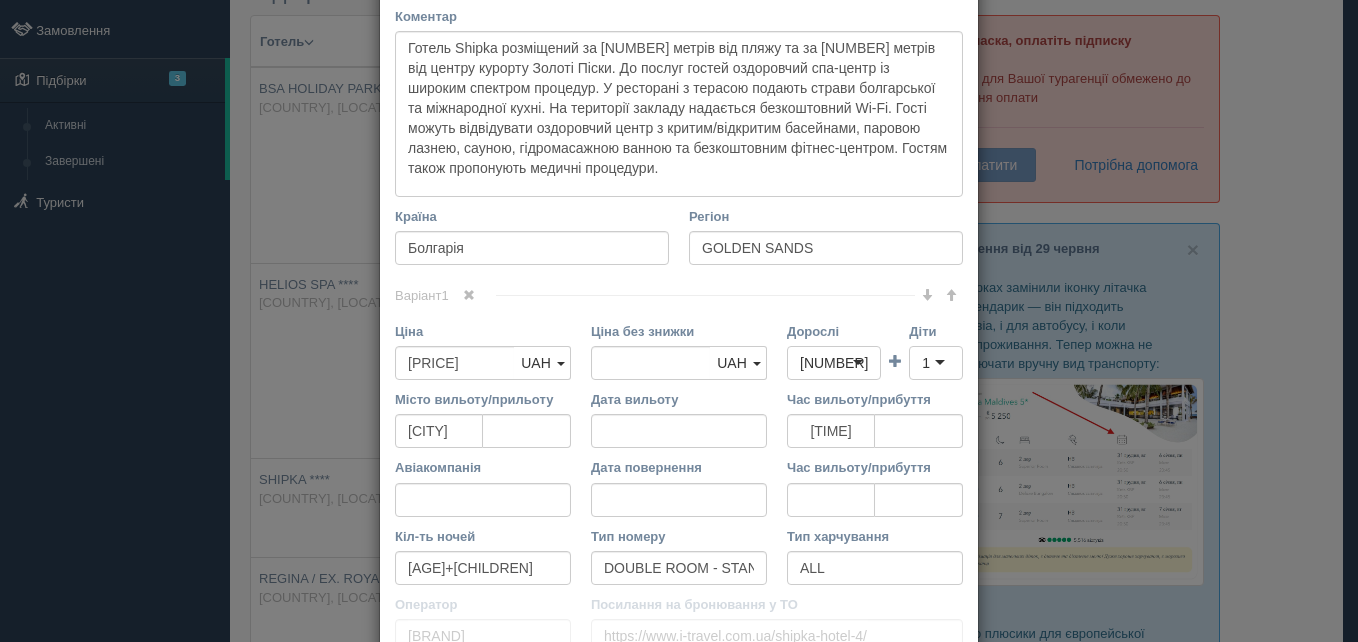 click on "×
Редагувати тур
Назва готелю
SHIPKA ****
Посилання на готель для туриста
Фото готелю (посилання на картинку)
Не вдалось завантажити фото. Можливо, Ви скопіювали посилання на сторінку, а не на картинку
Коментар
Основний опис
Додатковий опис
Закріпити
Збережено
Країна" at bounding box center (679, 321) 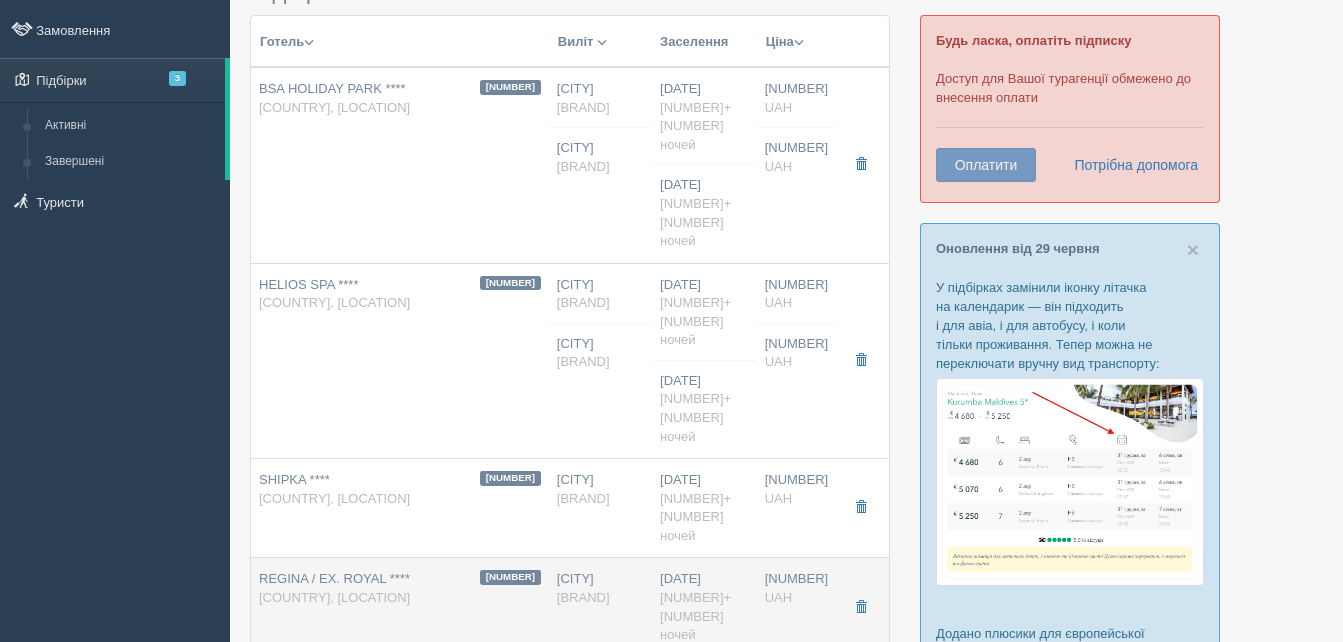 click on "Болгарія, [CITY]" at bounding box center (334, 107) 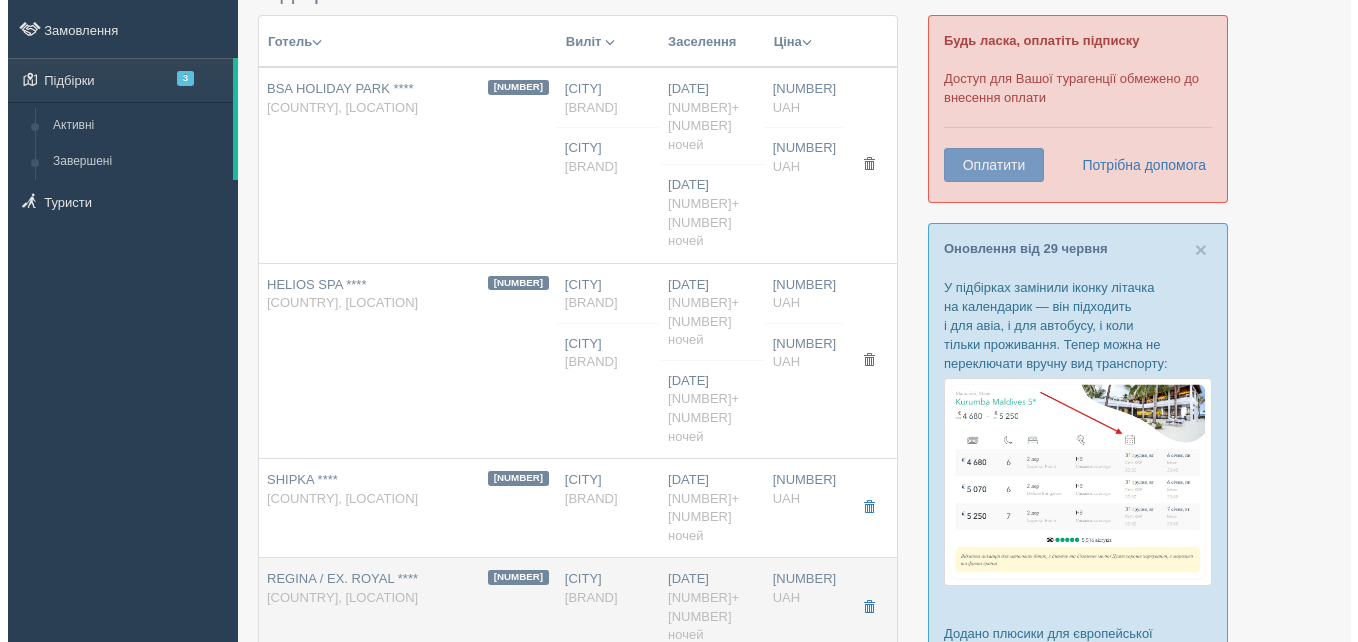 scroll, scrollTop: 0, scrollLeft: 0, axis: both 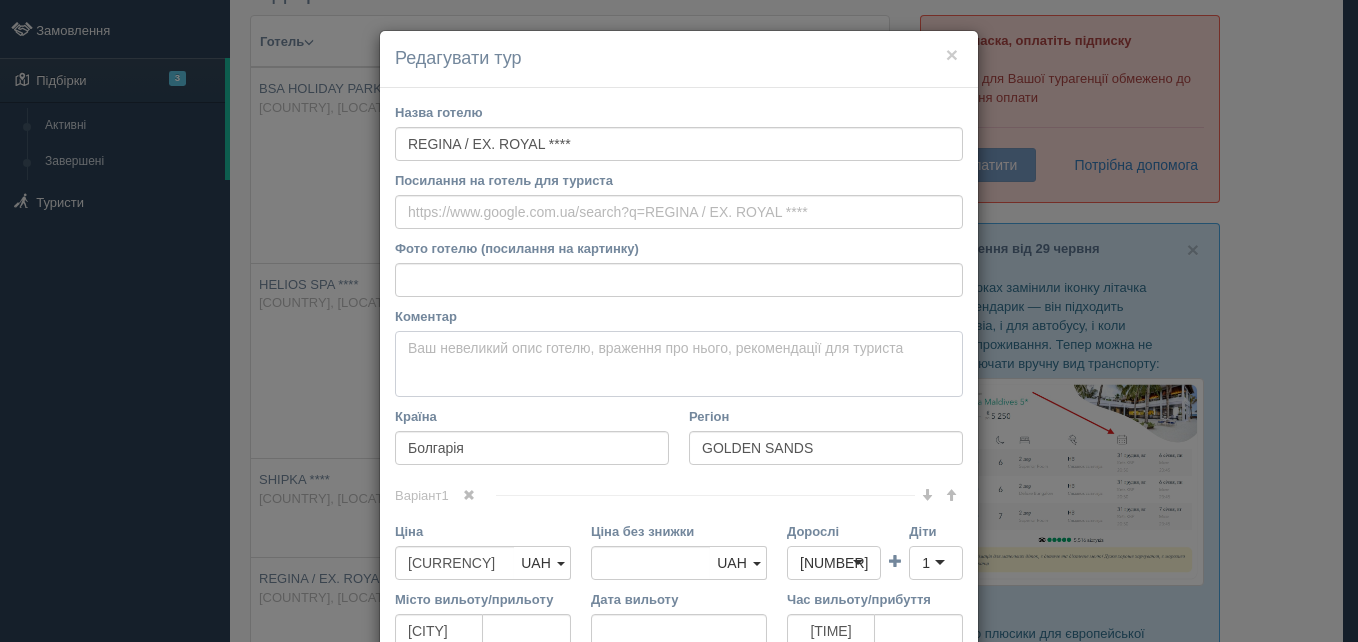 click on "Коментар
Основний опис
Додатковий опис
Закріпити
Збережено
Необхідно вказати назву готелю і країну" at bounding box center (679, 364) 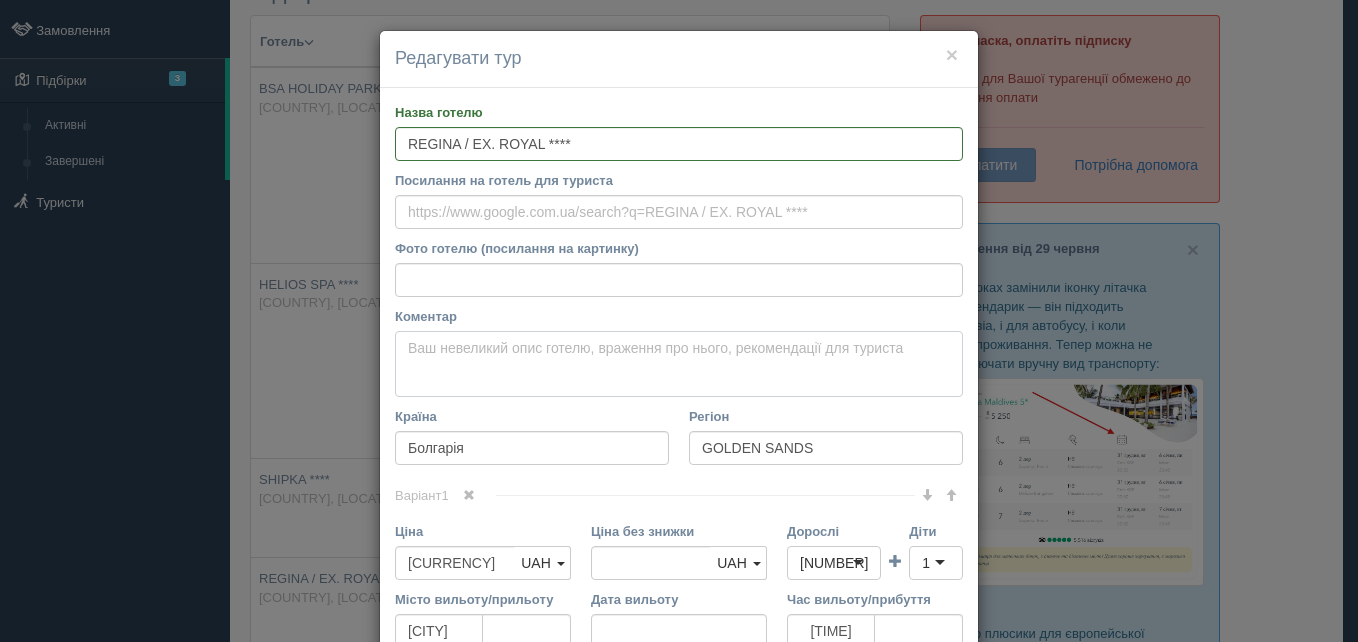 paste on "Готель для сімейного відпочинку. Готель розташований неподалік муніципального пляжу. На території є басейн із зоною відпочинку, є ресторан і кілька барів. Передбачено різні види розваг, зокрема водні види спорту. Для дітей є водні гірки, ігровий майданчик. Для проживання доступні номери з балконом та панорамним видом на територію." 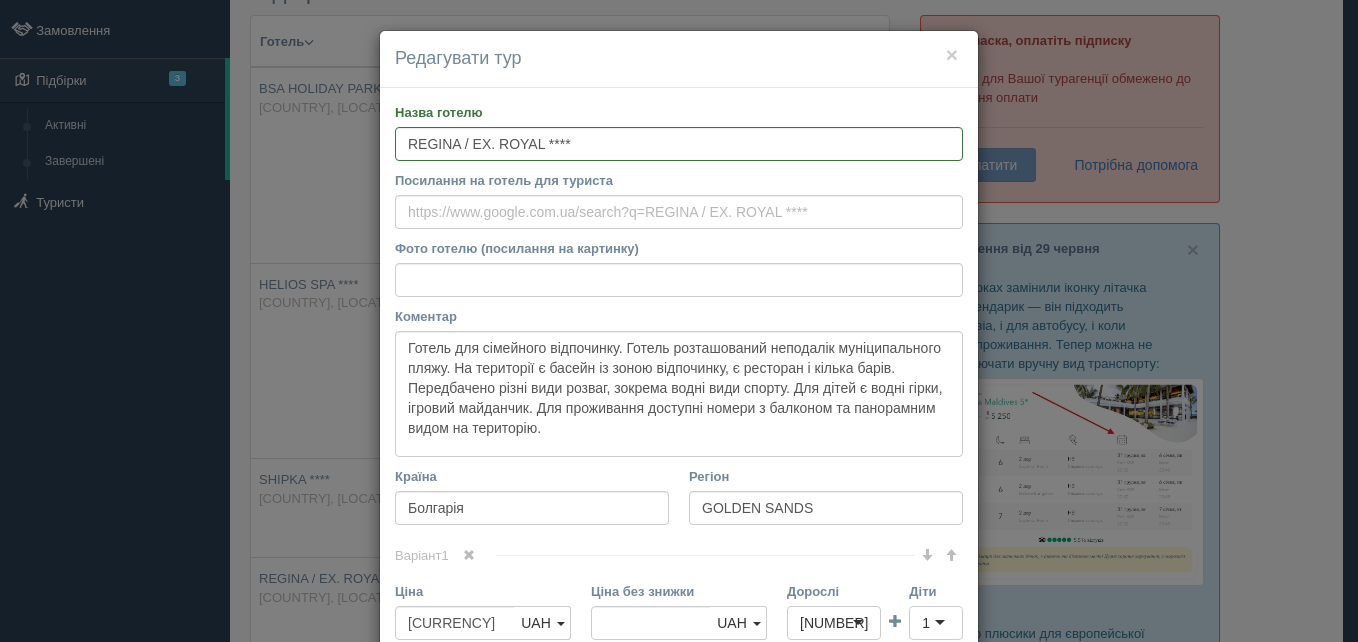 click on "×
Редагувати тур
Назва готелю
REGINA / EX. ROYAL ****
Посилання на готель для туриста
Фото готелю (посилання на картинку)
Не вдалось завантажити фото. Можливо, Ви скопіювали посилання на сторінку, а не на картинку
Коментар
Основний опис
Додатковий опис
Закріпити
Збережено" at bounding box center (679, 321) 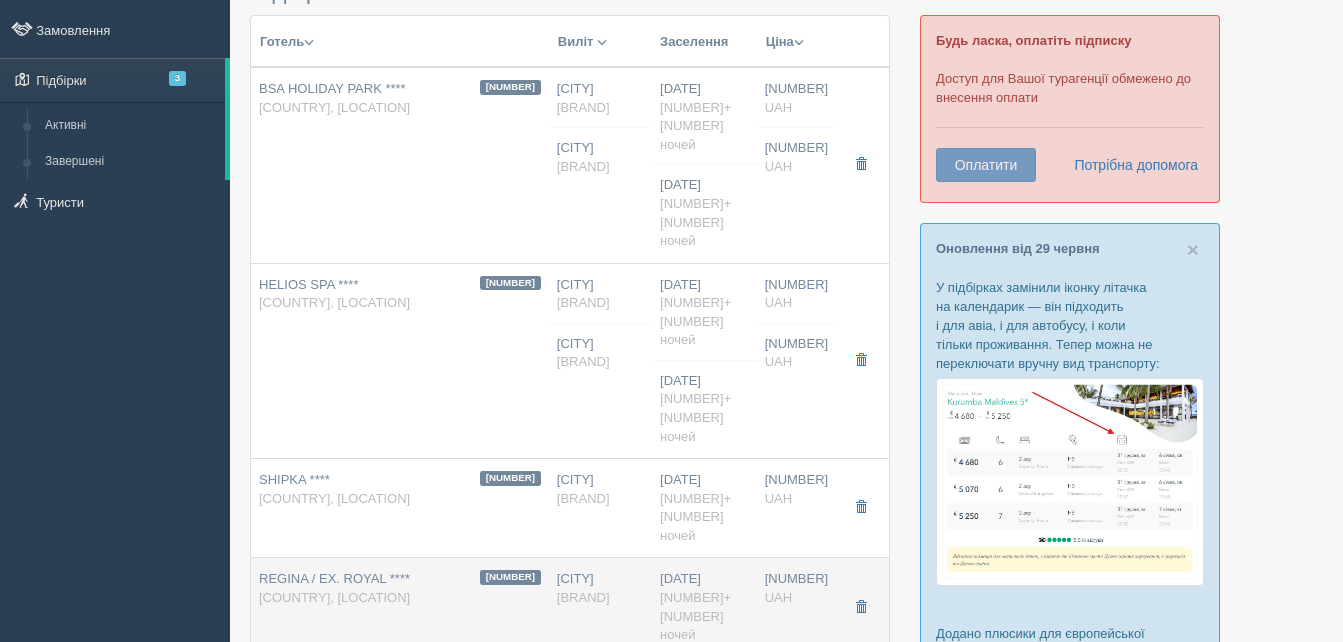 click on "[HOTEL_NAME] [STARS]
[COUNTRY], [CITY]" at bounding box center (393, 98) 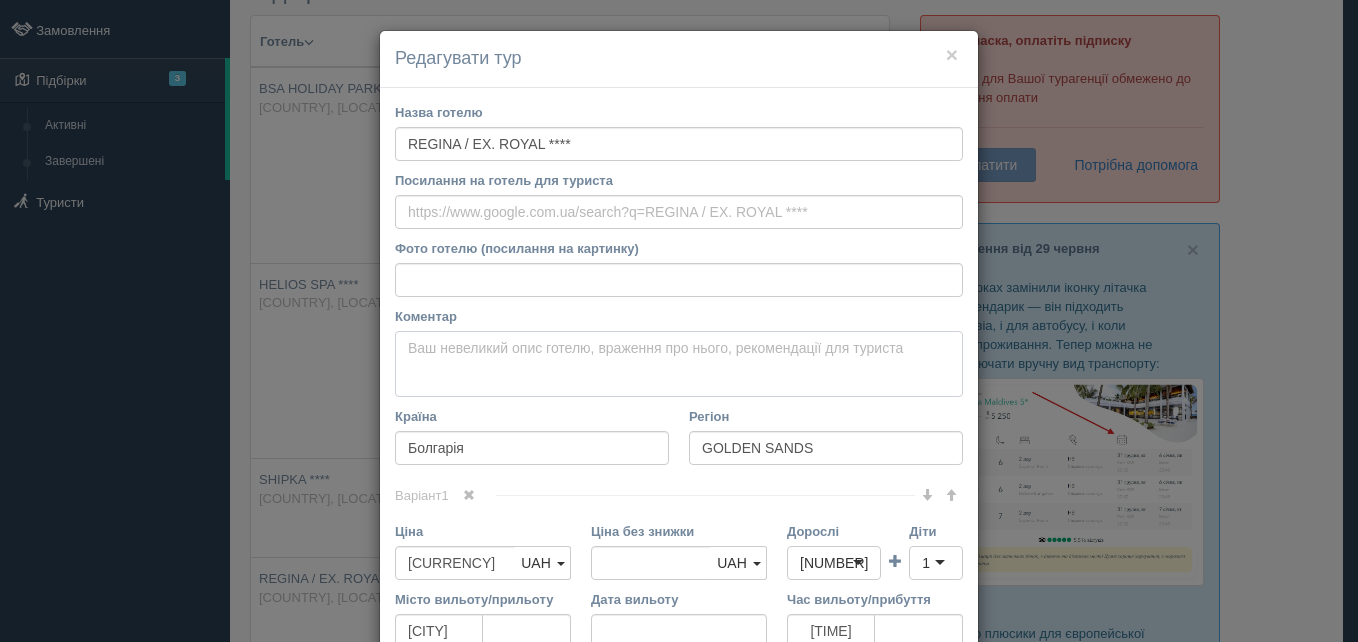 click on "Коментар
Основний опис
Додатковий опис
Закріпити
Збережено
Необхідно вказати назву готелю і країну" at bounding box center (679, 364) 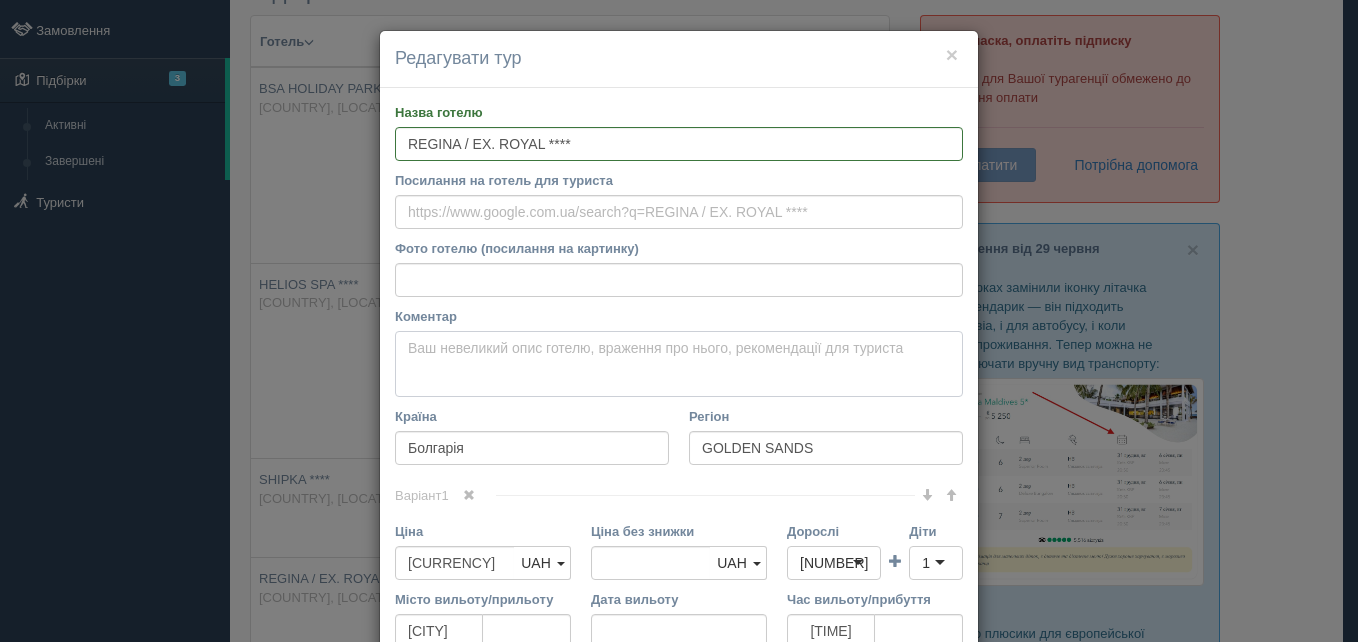 paste on "Готель для сімейного відпочинку. Готель розташований неподалік муніципального пляжу. На території є басейн із зоною відпочинку, є ресторан і кілька барів. Передбачено різні види розваг, зокрема водні види спорту. Для дітей є водні гірки, ігровий майданчик. Для проживання доступні номери з балконом та панорамним видом на територію." 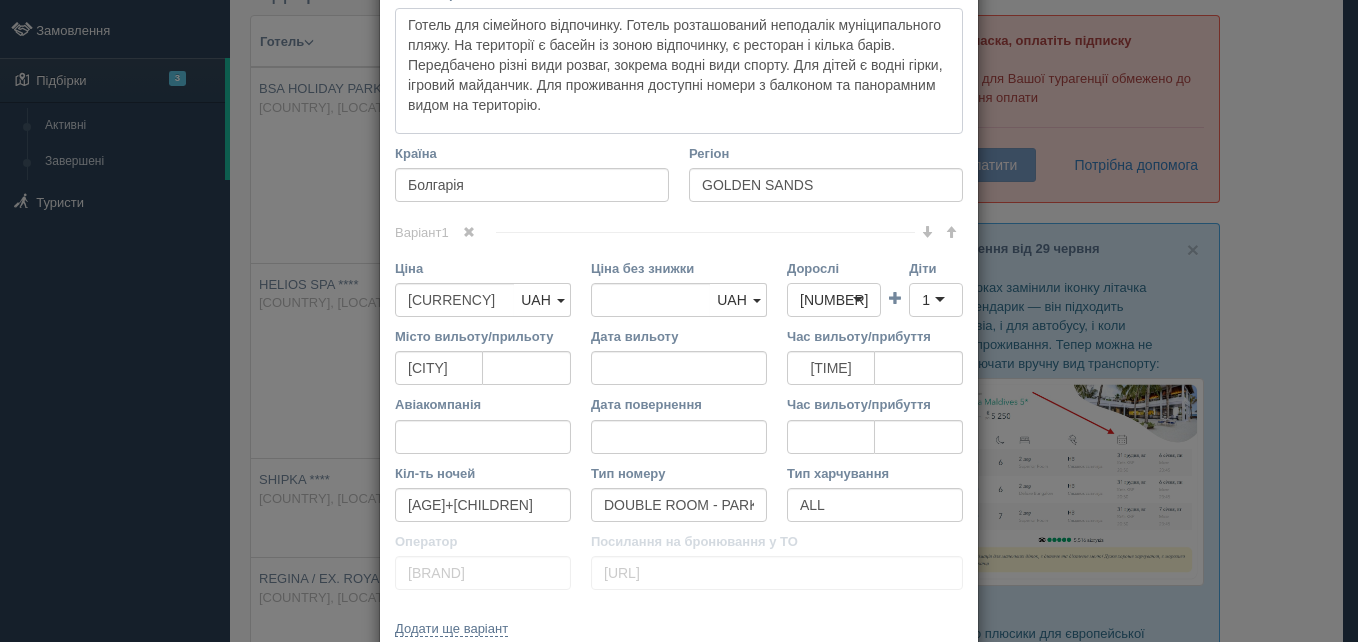 scroll, scrollTop: 35, scrollLeft: 0, axis: vertical 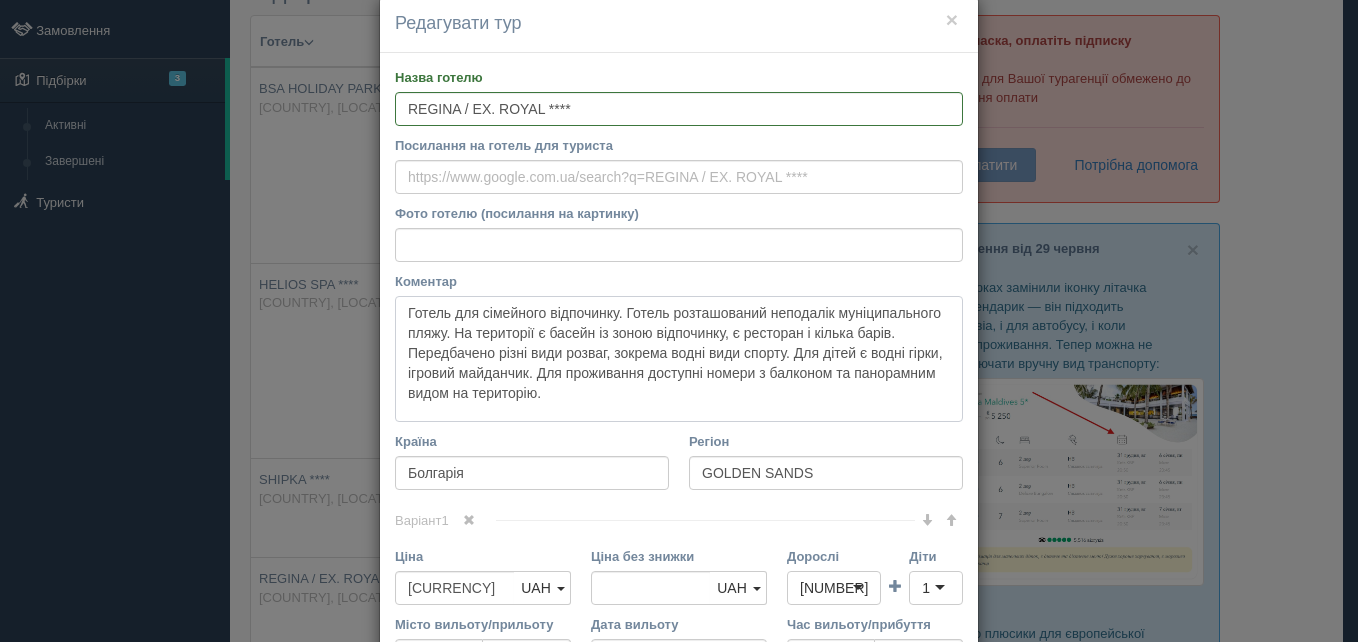 type on "Готель для сімейного відпочинку. Готель розташований неподалік муніципального пляжу. На території є басейн із зоною відпочинку, є ресторан і кілька барів. Передбачено різні види розваг, зокрема водні види спорту. Для дітей є водні гірки, ігровий майданчик. Для проживання доступні номери з балконом та панорамним видом на територію." 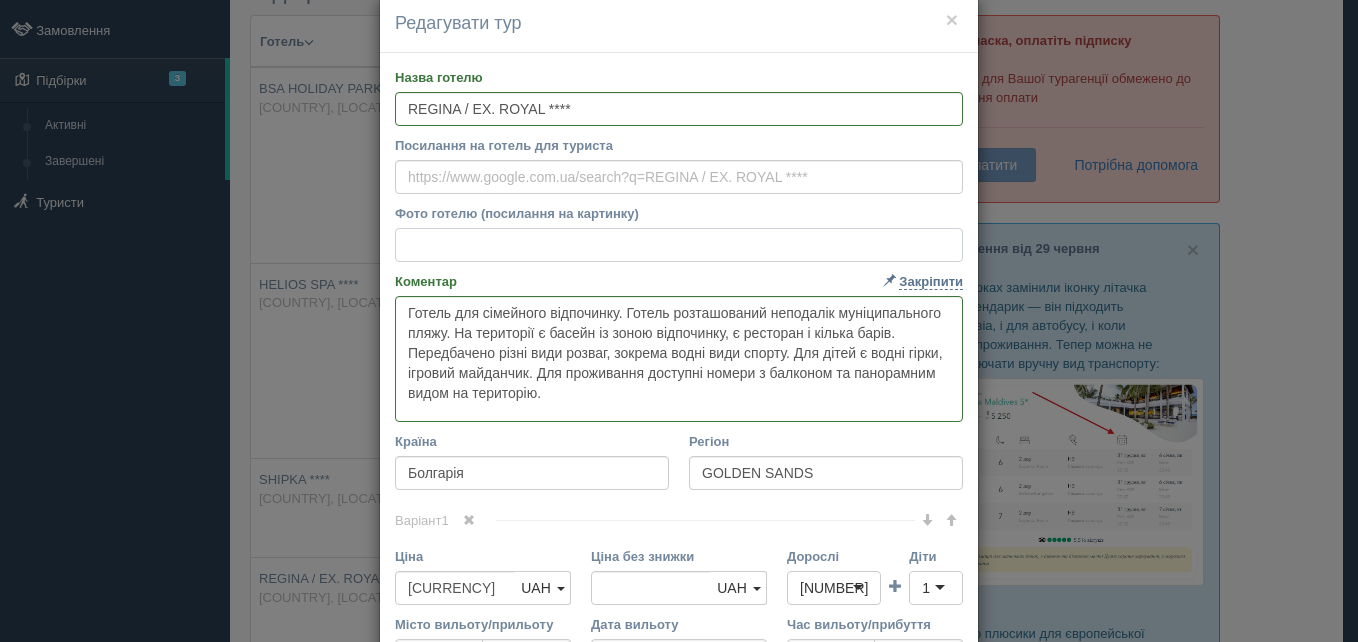 click on "Фото готелю (посилання на картинку)" at bounding box center (679, 245) 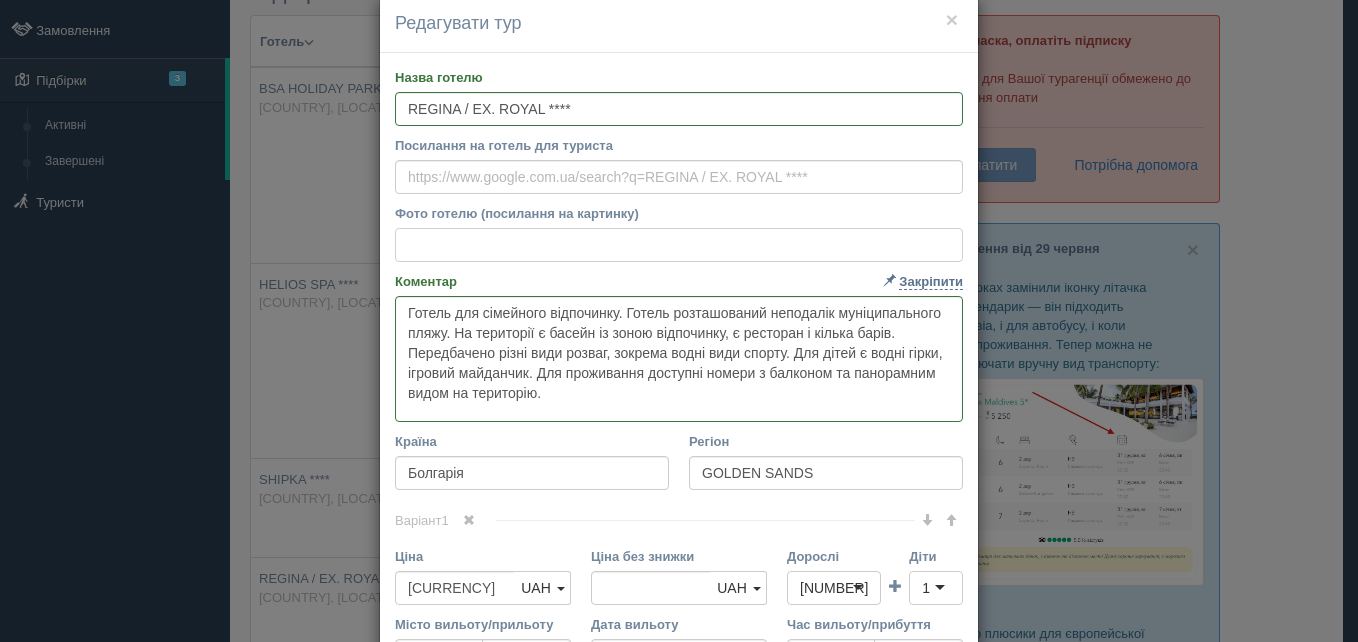 paste on "https://www.royalgoldensands.com/photos/regina-hotel-(ex-royal-hotel)_566_01_640.jpg" 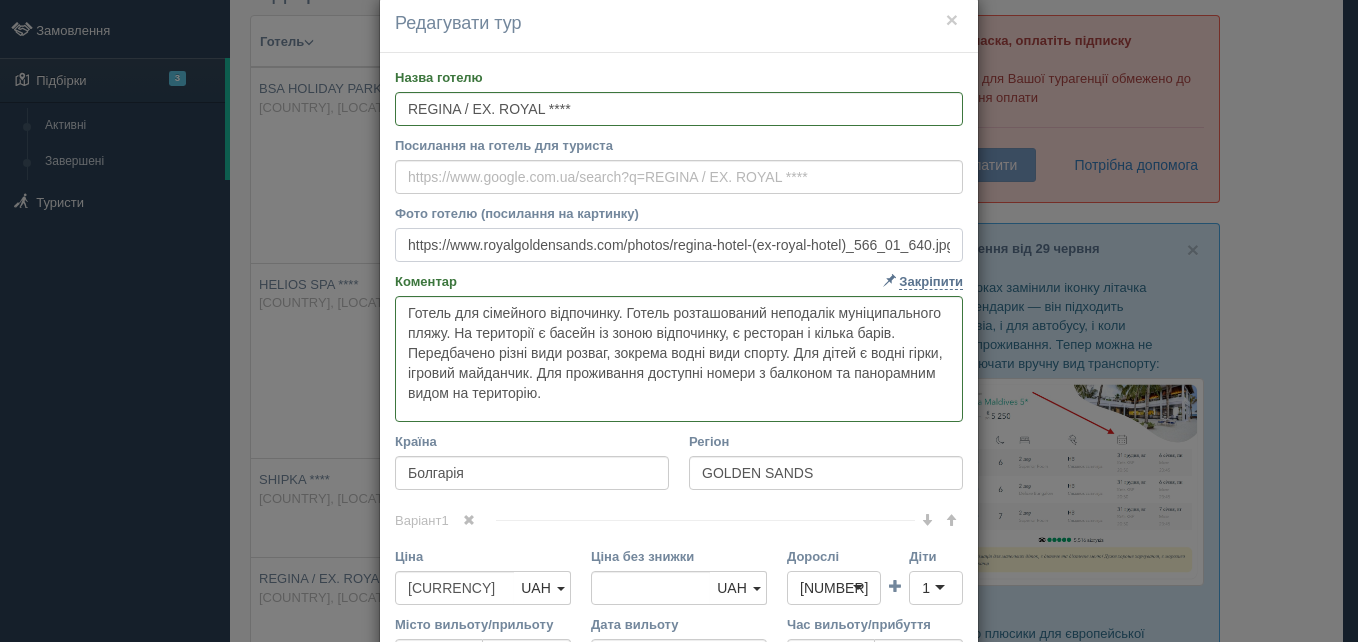 scroll, scrollTop: 0, scrollLeft: 9, axis: horizontal 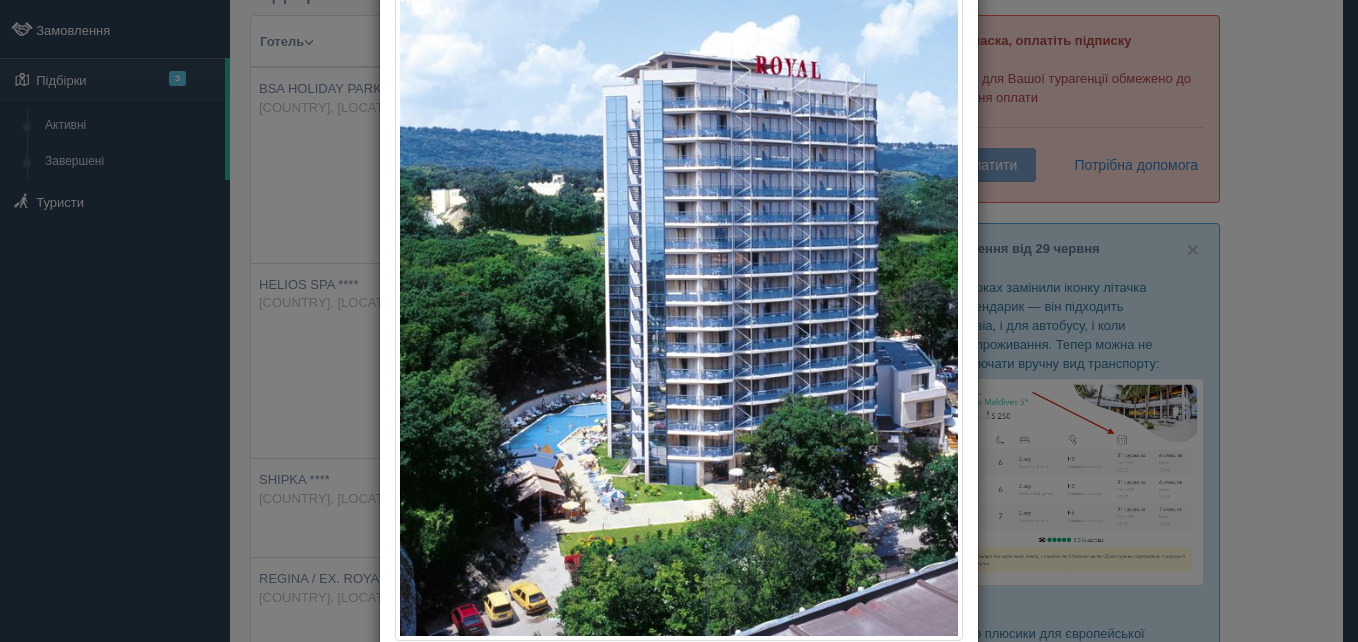type on "https://www.royalgoldensands.com/photos/regina-hotel-(ex-royal-hotel)_566_01_640.jpg" 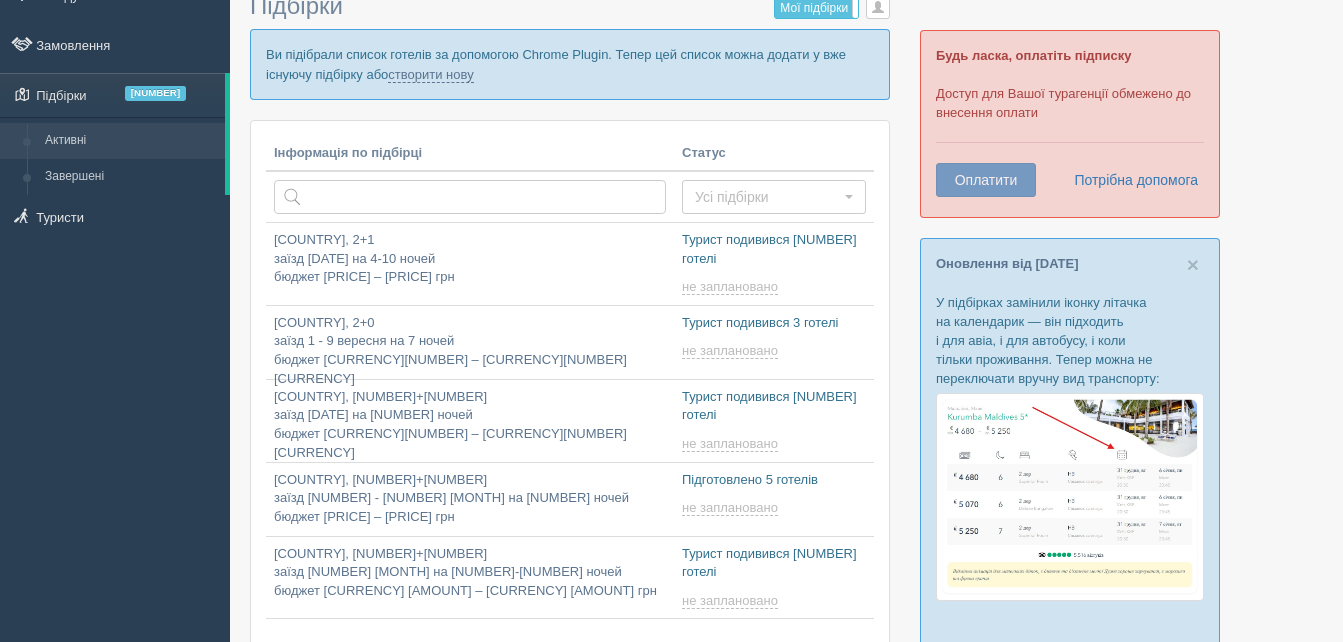 scroll, scrollTop: 200, scrollLeft: 0, axis: vertical 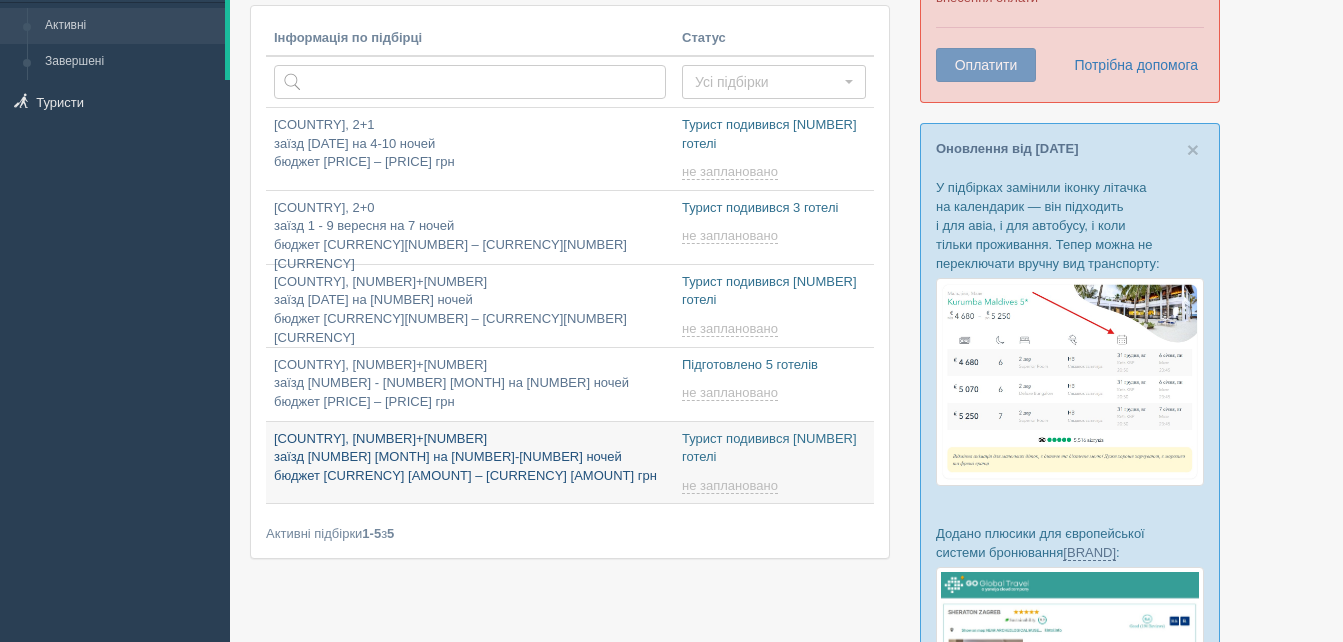 click on "[COUNTRY], 2+0 заїзд [DATE] на 4-5 ночей бюджет [PRICE] – [PRICE] [CURRENCY]" at bounding box center [470, 440] 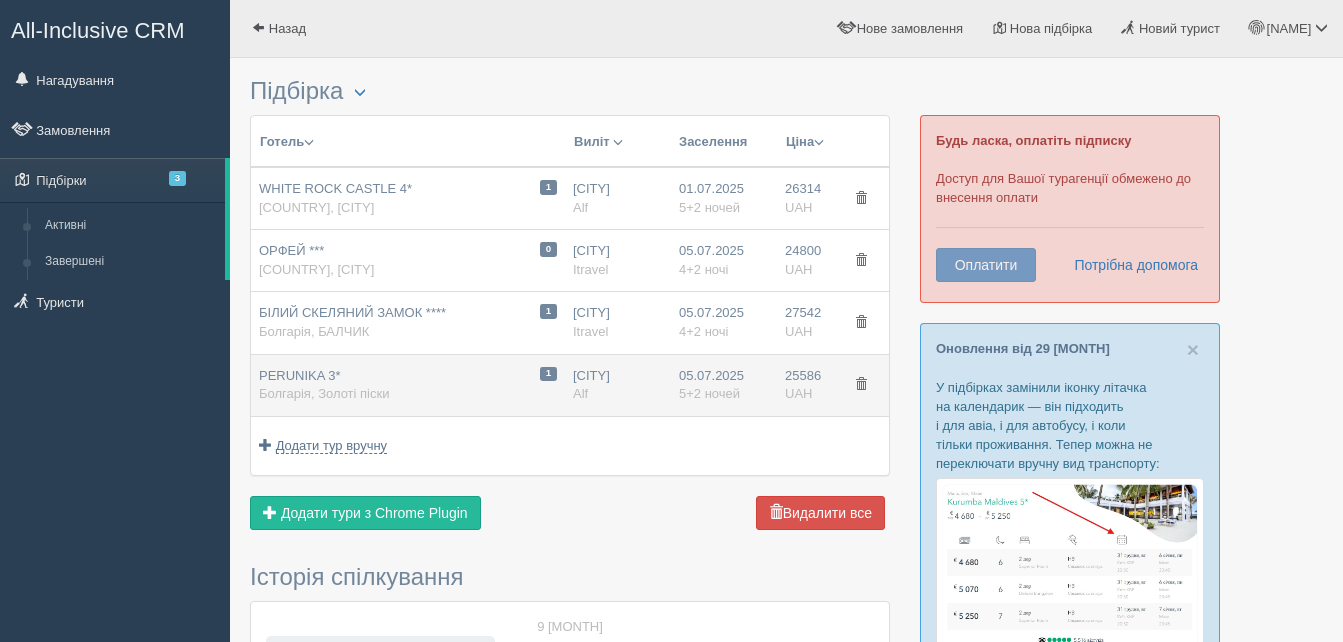 scroll, scrollTop: 0, scrollLeft: 0, axis: both 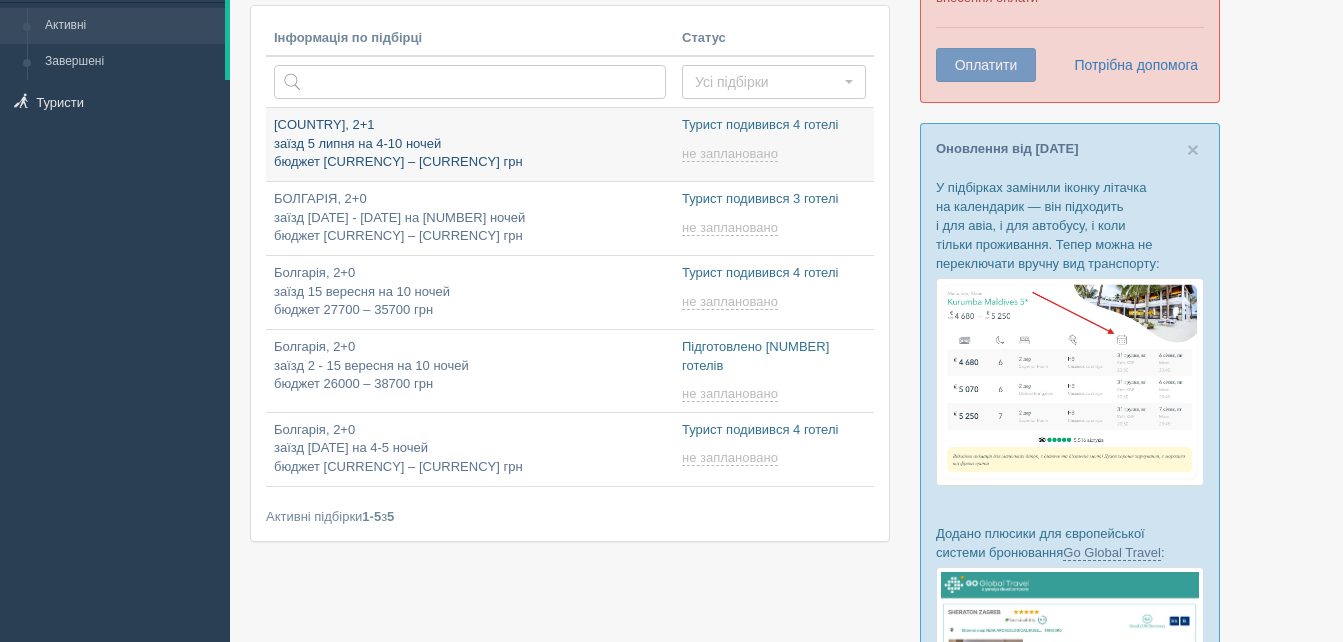 click on "Болгарія, 2+1 заїзд 5 липня на 4-10 ночей бюджет 21900 – 62100 грн" at bounding box center [470, 144] 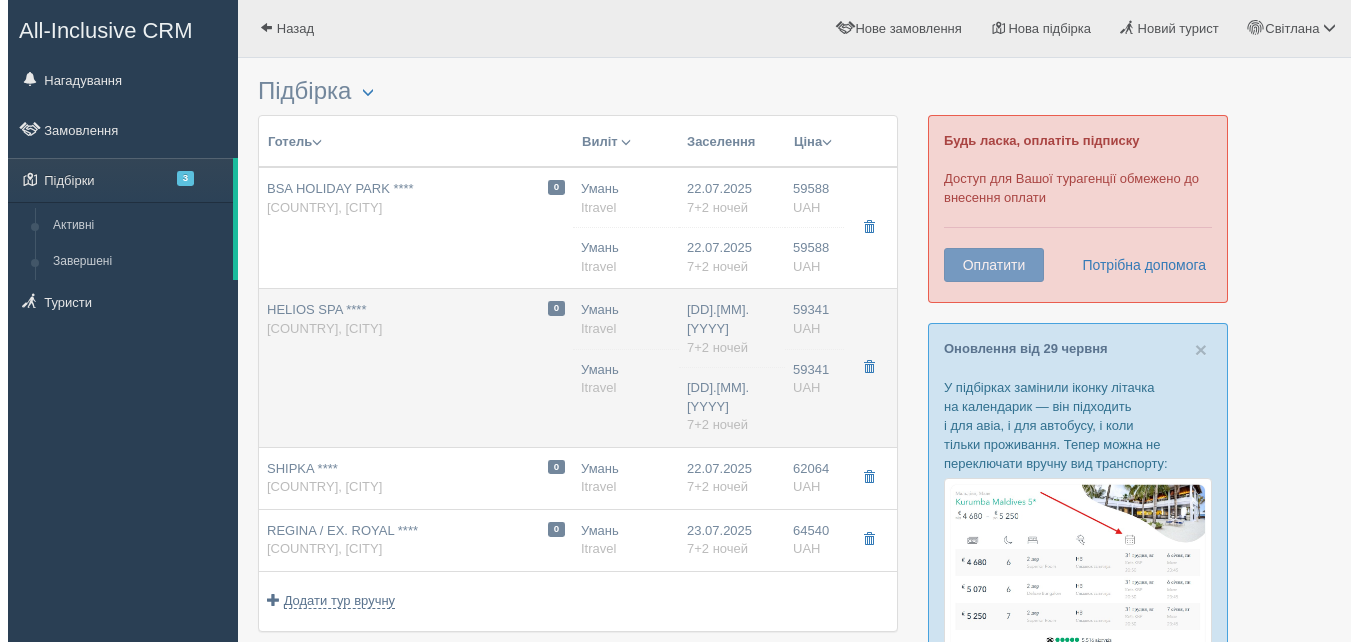 scroll, scrollTop: 0, scrollLeft: 0, axis: both 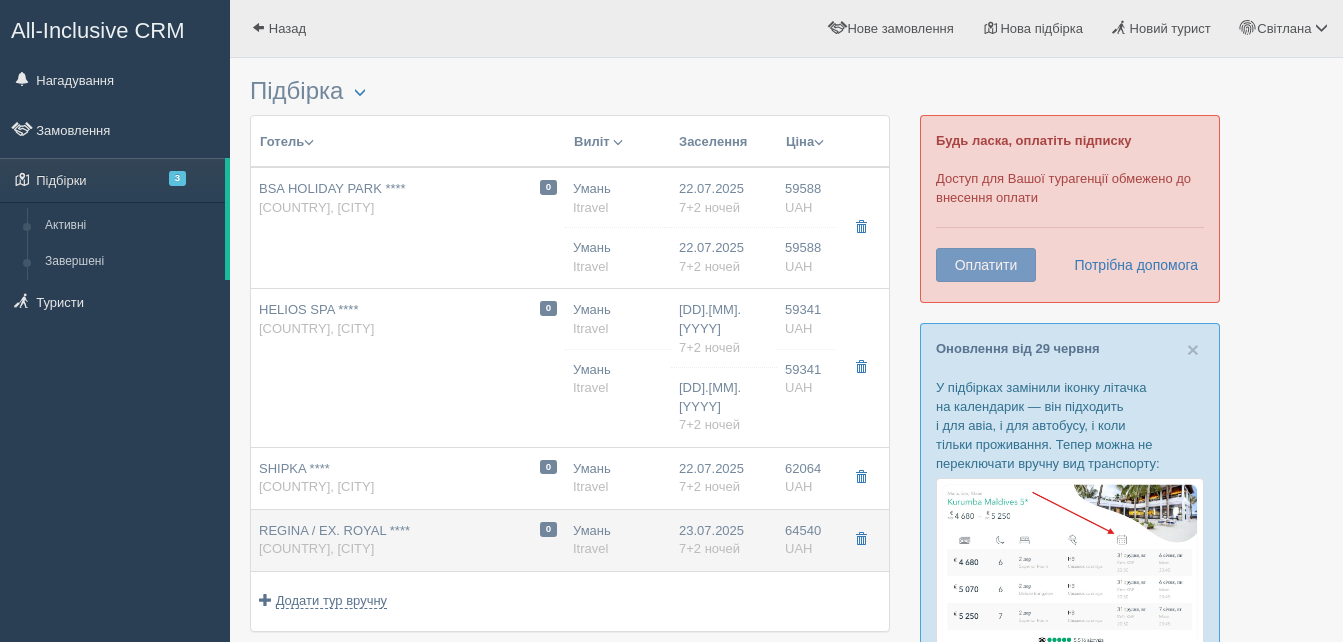 click on "[HOTEL_NAME] [STARS]
[COUNTRY], [CITY]" at bounding box center [400, 198] 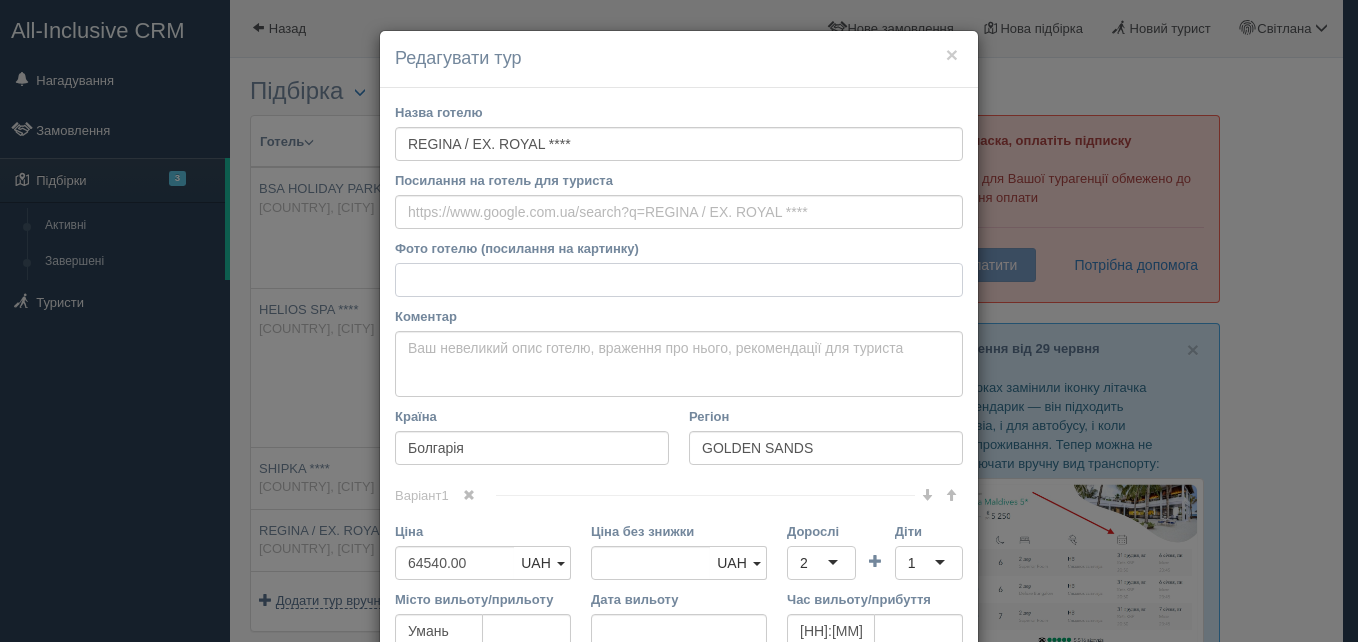 click on "Фото готелю (посилання на картинку)" at bounding box center [679, 280] 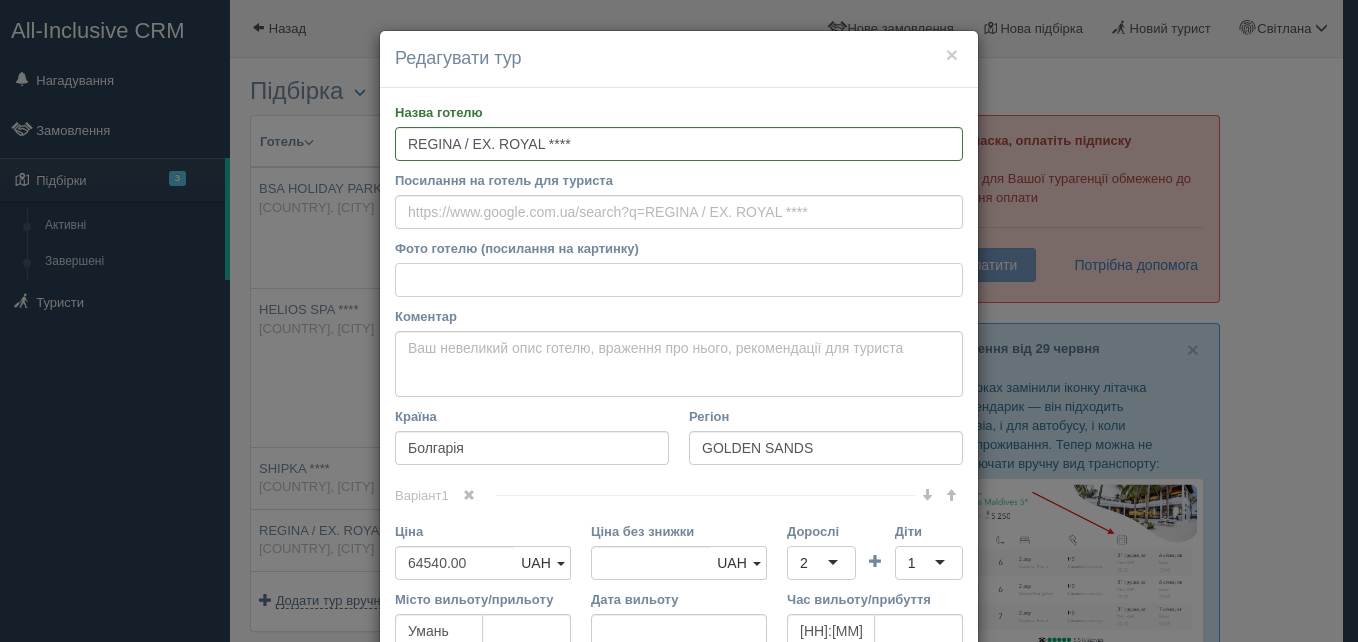 paste on "https://cms.joinup.travel/storage/hotel/49712/photos/11715_1.jpg" 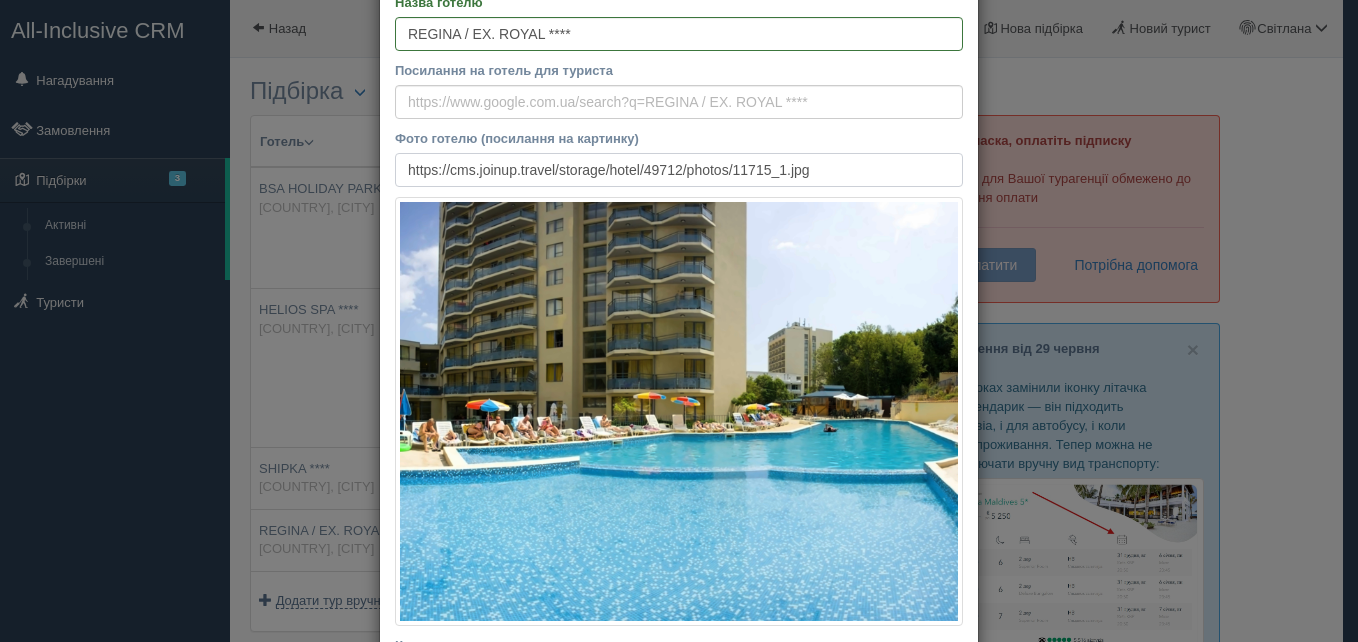 scroll, scrollTop: 300, scrollLeft: 0, axis: vertical 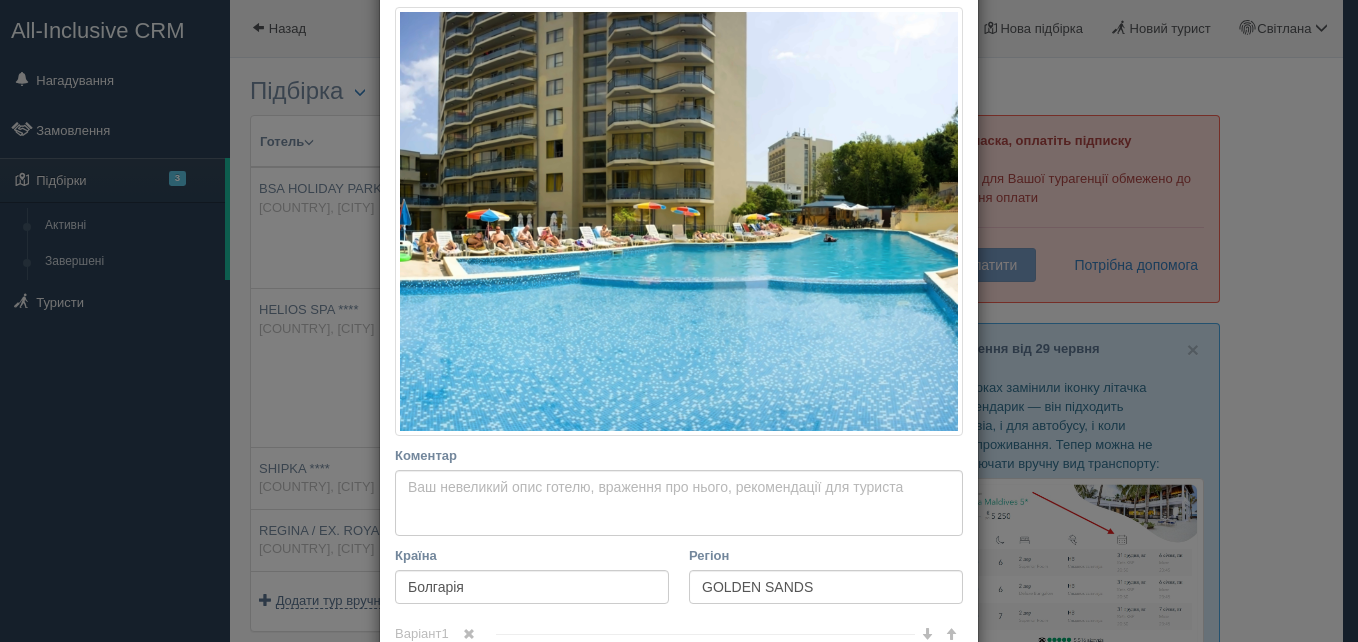 type on "https://cms.joinup.travel/storage/hotel/49712/photos/11715_1.jpg" 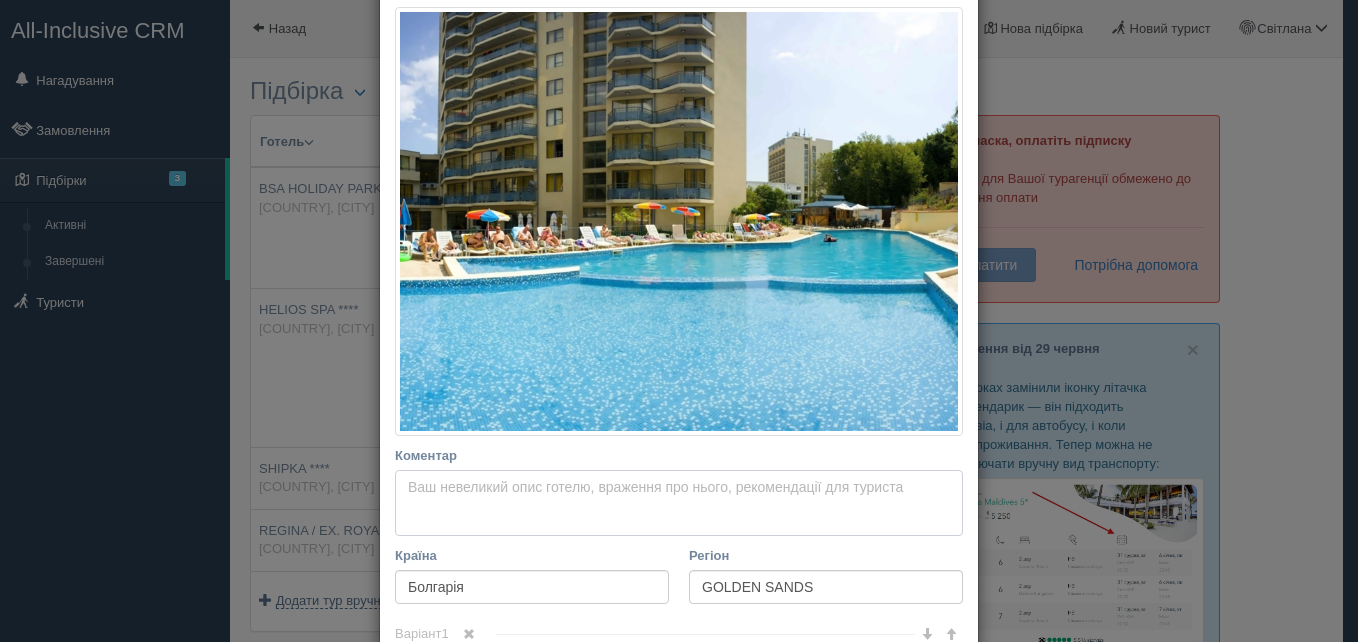 paste on "https://cms.joinup.travel/storage/hotel/49712/photos/11715_1.jpg" 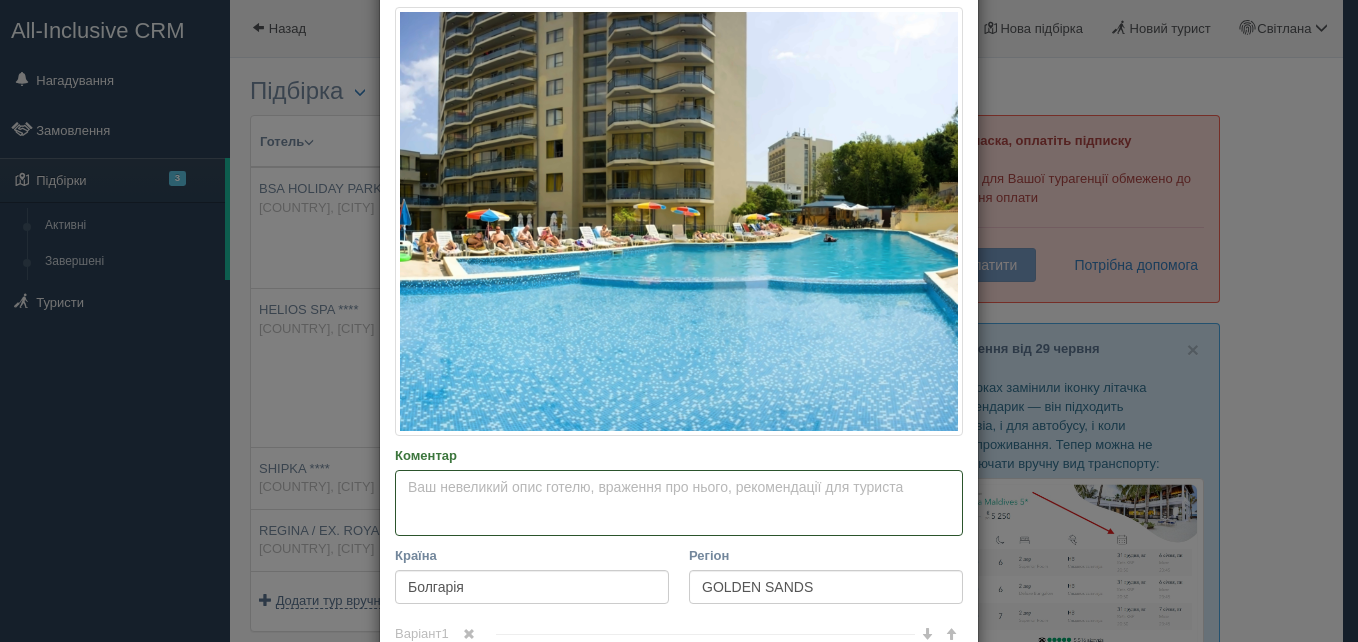 click on "Коментар
Основний опис
Додатковий опис
Закріпити
Збережено
Необхідно вказати назву готелю і країну" at bounding box center [679, 503] 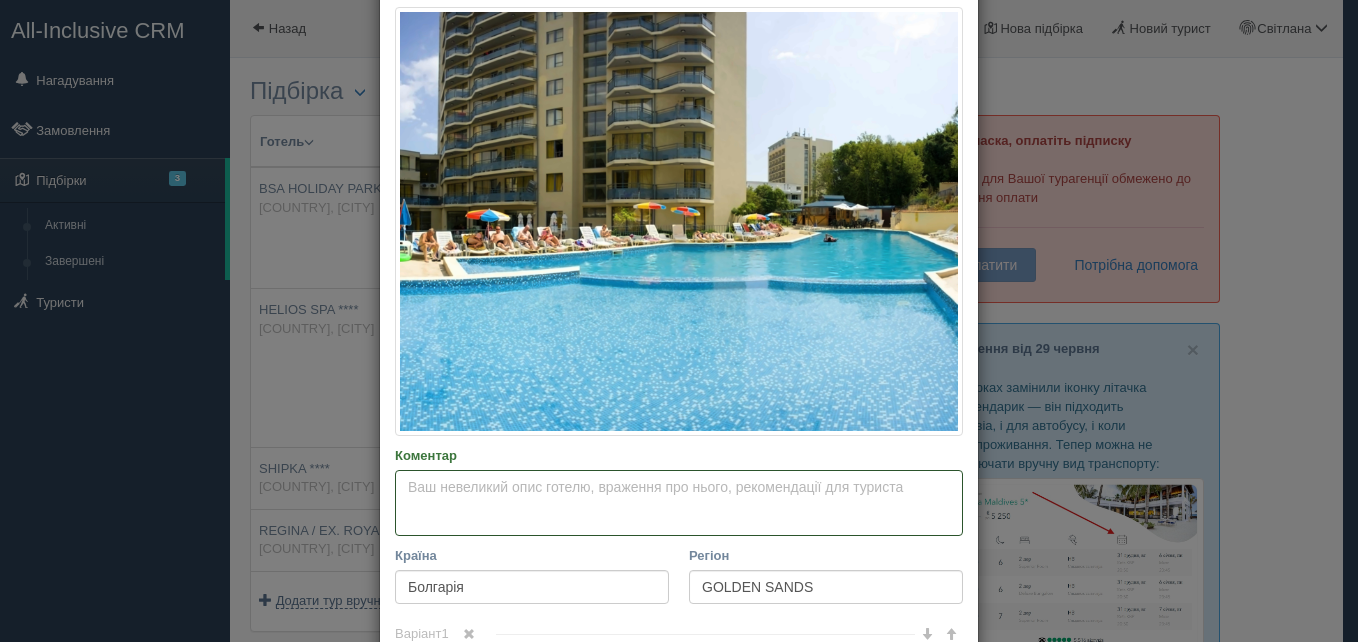 paste on "Готель для сімейного відпочинку. Готель розташований неподалік муніципального пляжу. На території є басейн із зоною відпочинку, є ресторан і кілька барів. Передбачено різні види розваг, зокрема водні види спорту. Для дітей є водні гірки, ігровий майданчик. Для проживання доступні номери з балконом та панорамним видом на територію." 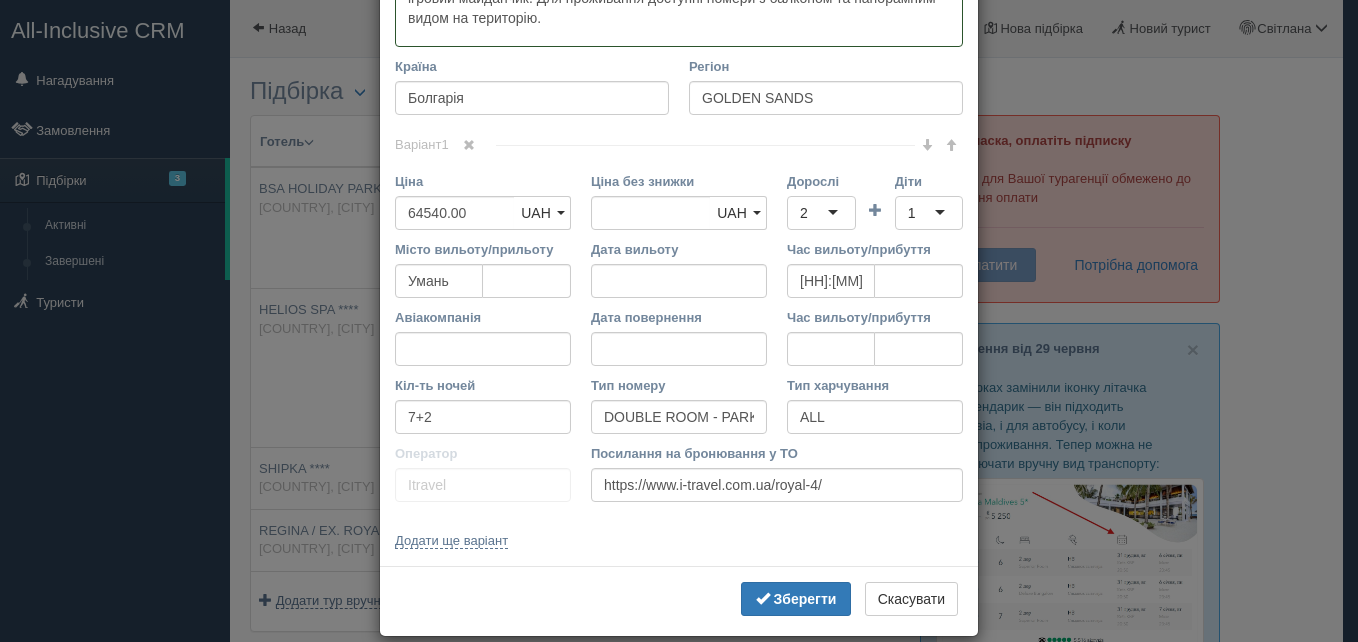 scroll, scrollTop: 874, scrollLeft: 0, axis: vertical 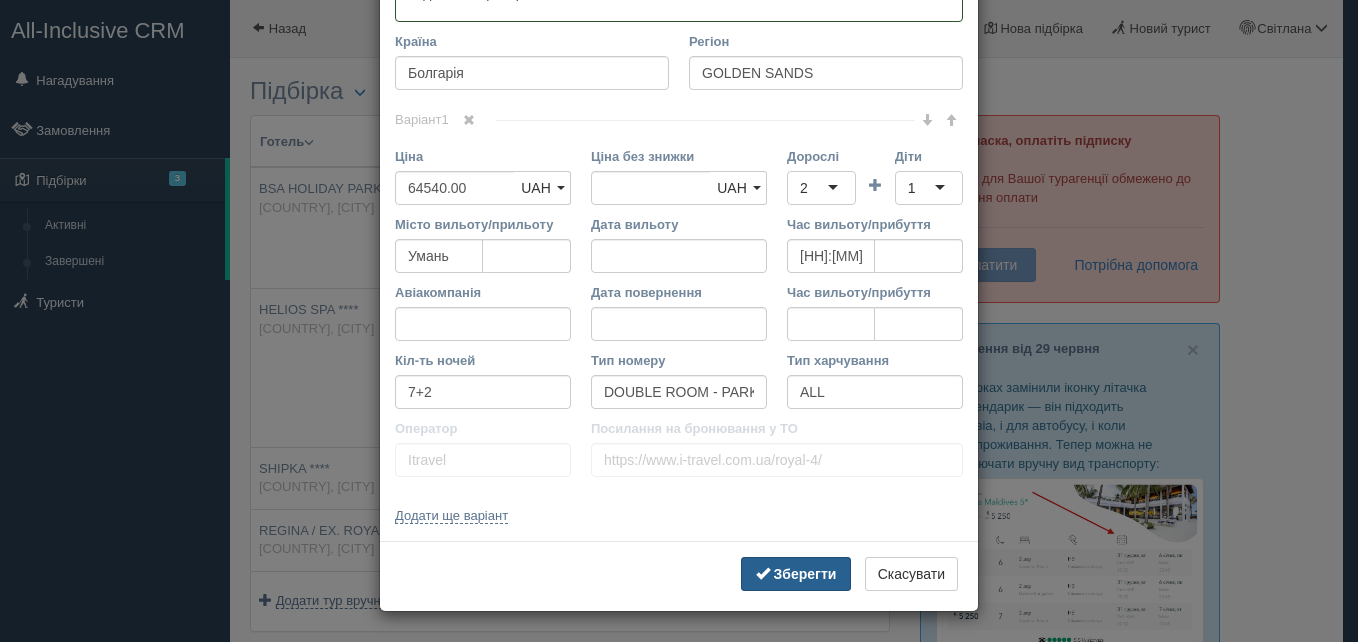 type on "Готель для сімейного відпочинку. Готель розташований неподалік муніципального пляжу. На території є басейн із зоною відпочинку, є ресторан і кілька барів. Передбачено різні види розваг, зокрема водні види спорту. Для дітей є водні гірки, ігровий майданчик. Для проживання доступні номери з балконом та панорамним видом на територію." 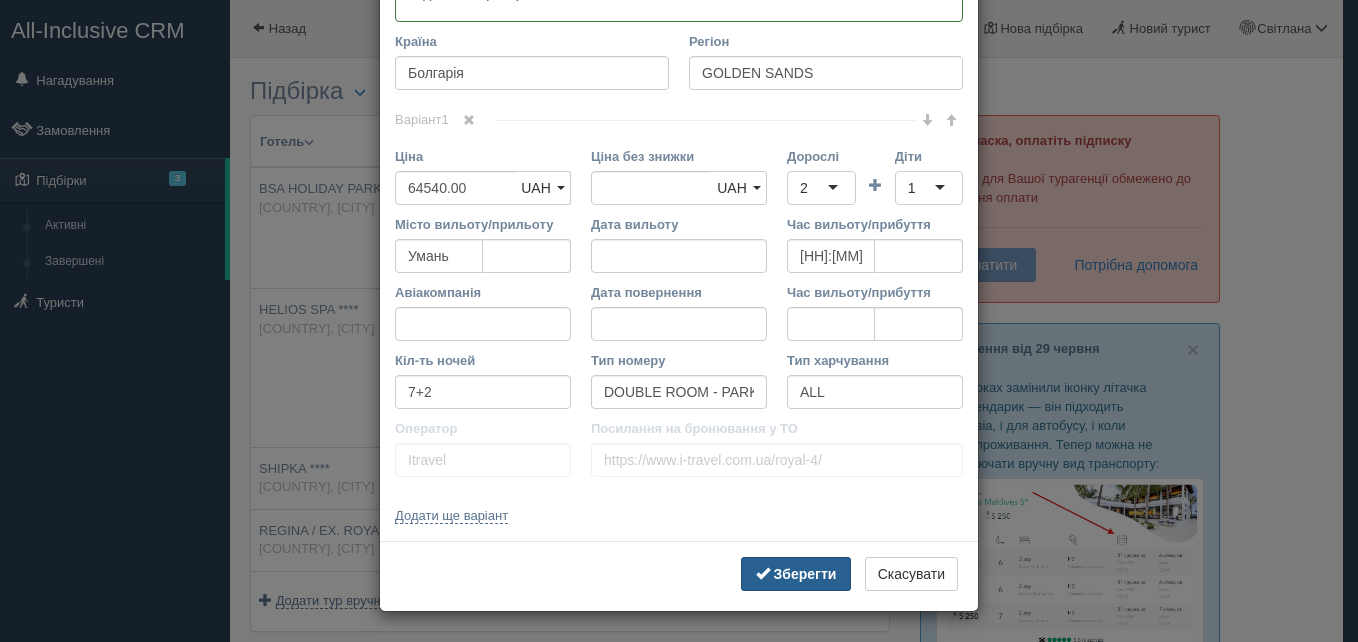 click on "Зберегти" at bounding box center (796, 574) 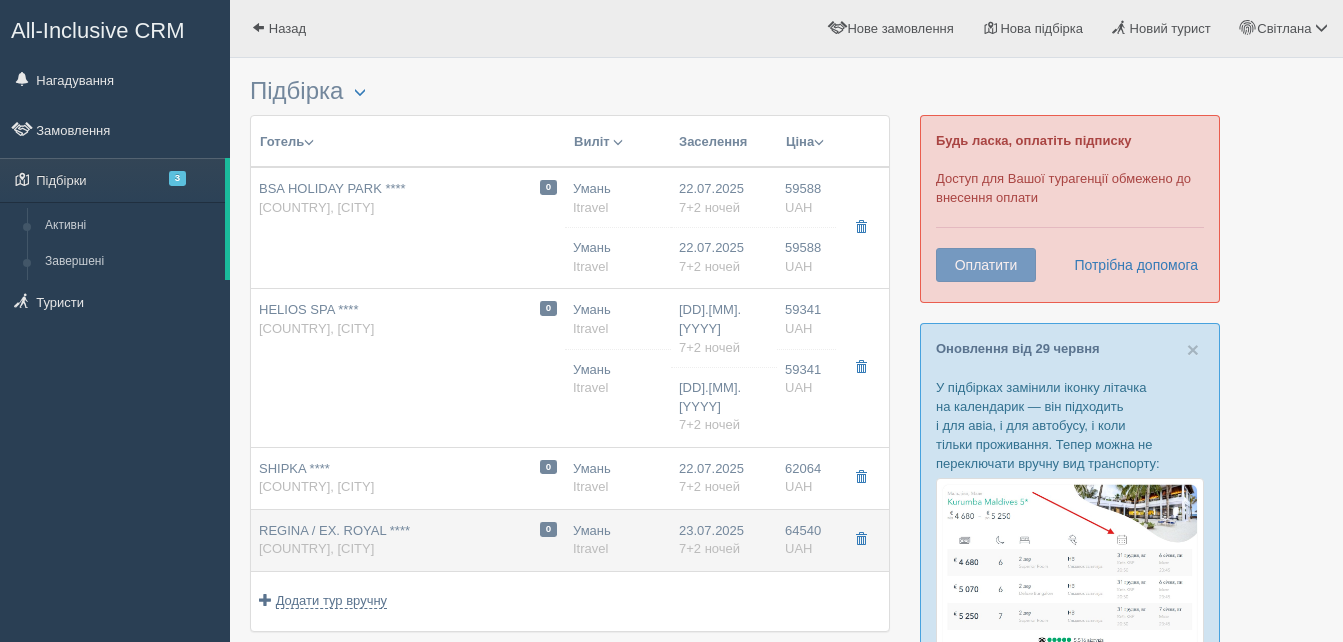 click on "[HOTEL_NAME] [STARS]
[COUNTRY], [CITY]" at bounding box center (400, 198) 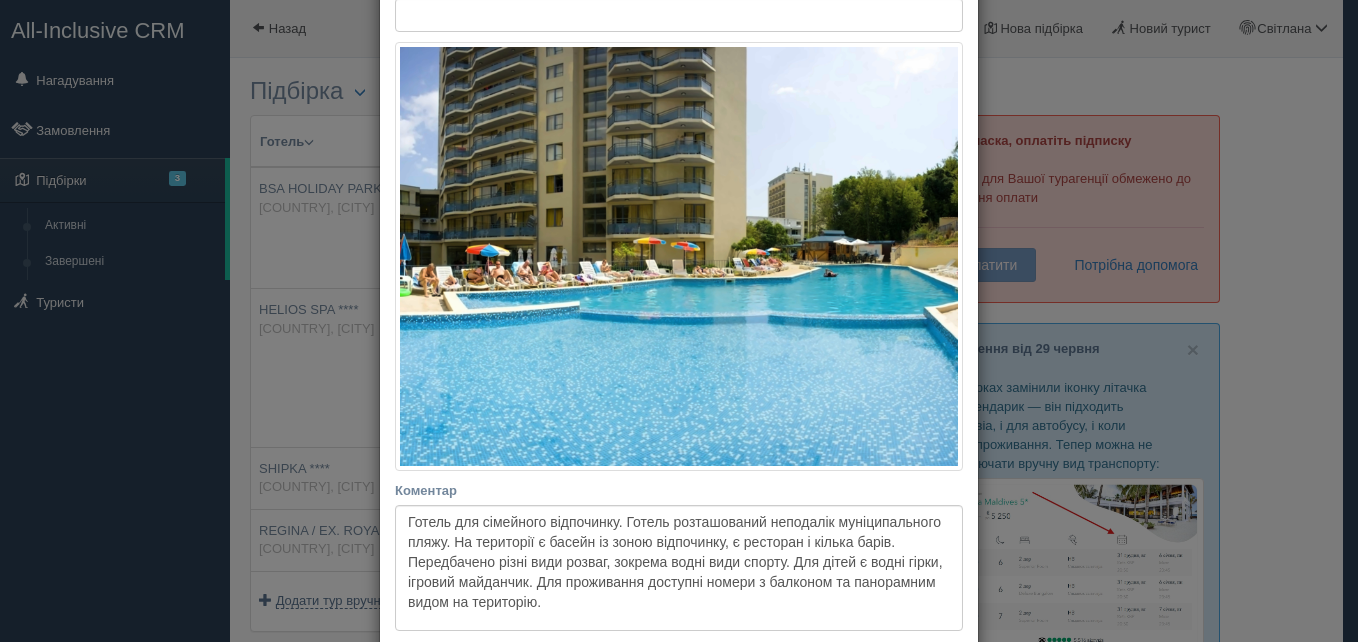 scroll, scrollTop: 300, scrollLeft: 0, axis: vertical 